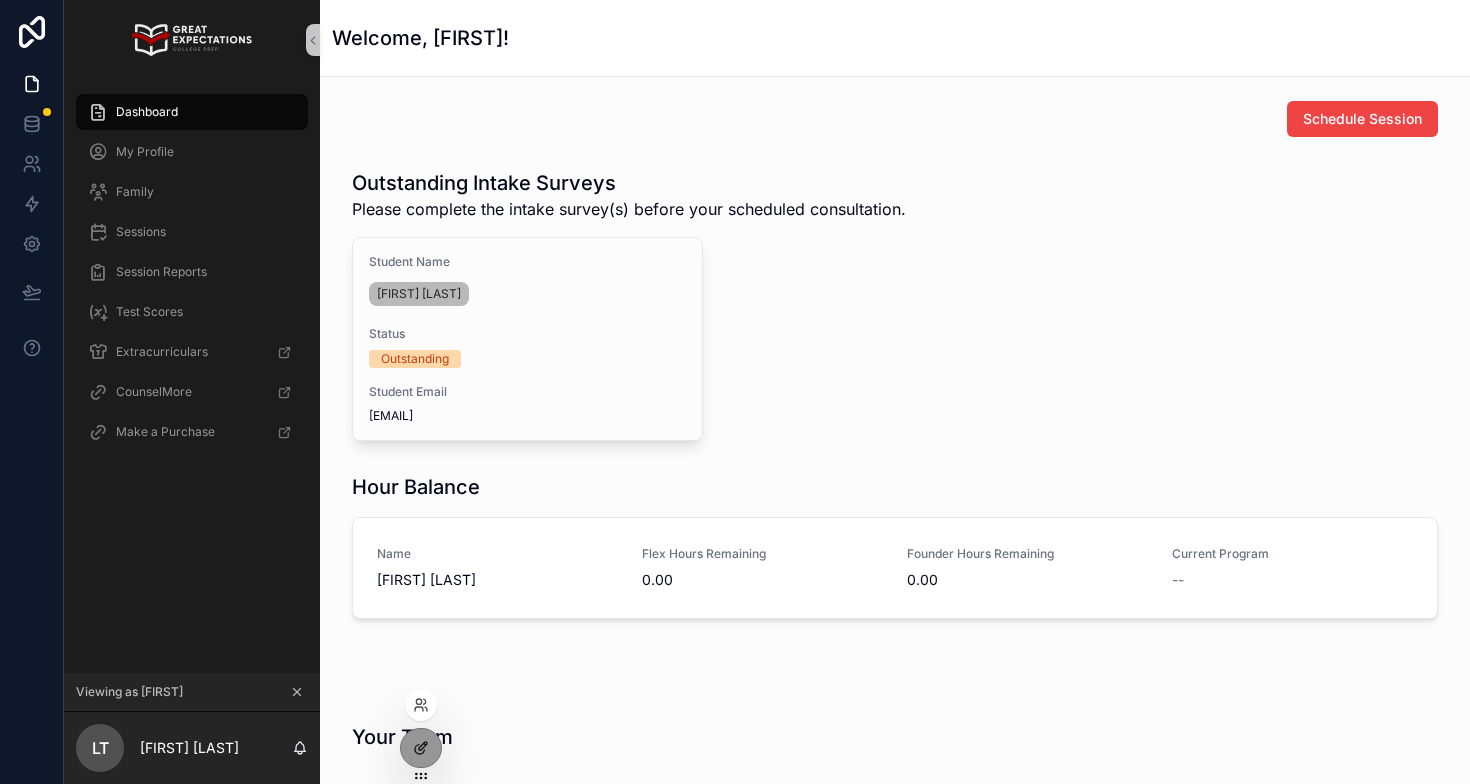 scroll, scrollTop: 0, scrollLeft: 0, axis: both 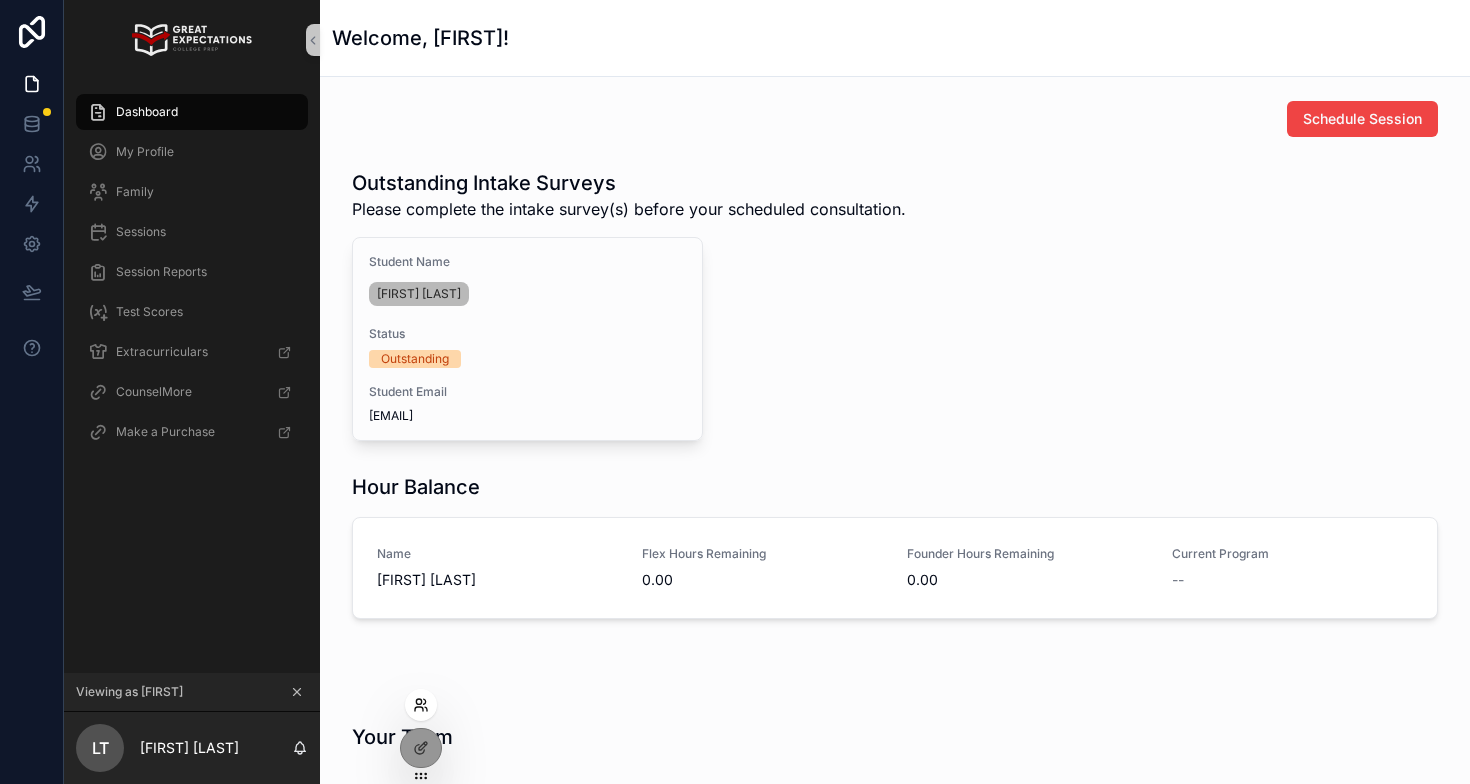 click 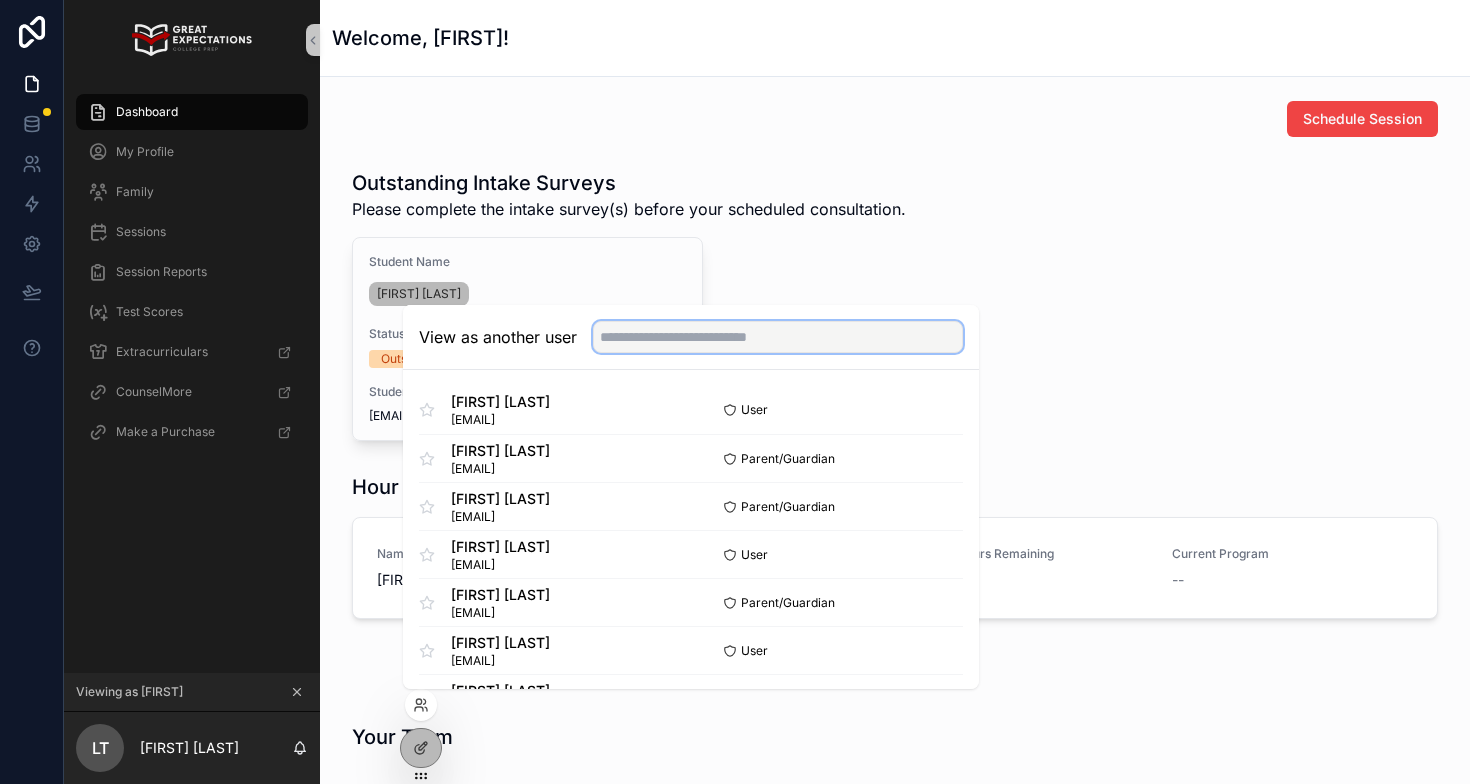 click at bounding box center [778, 337] 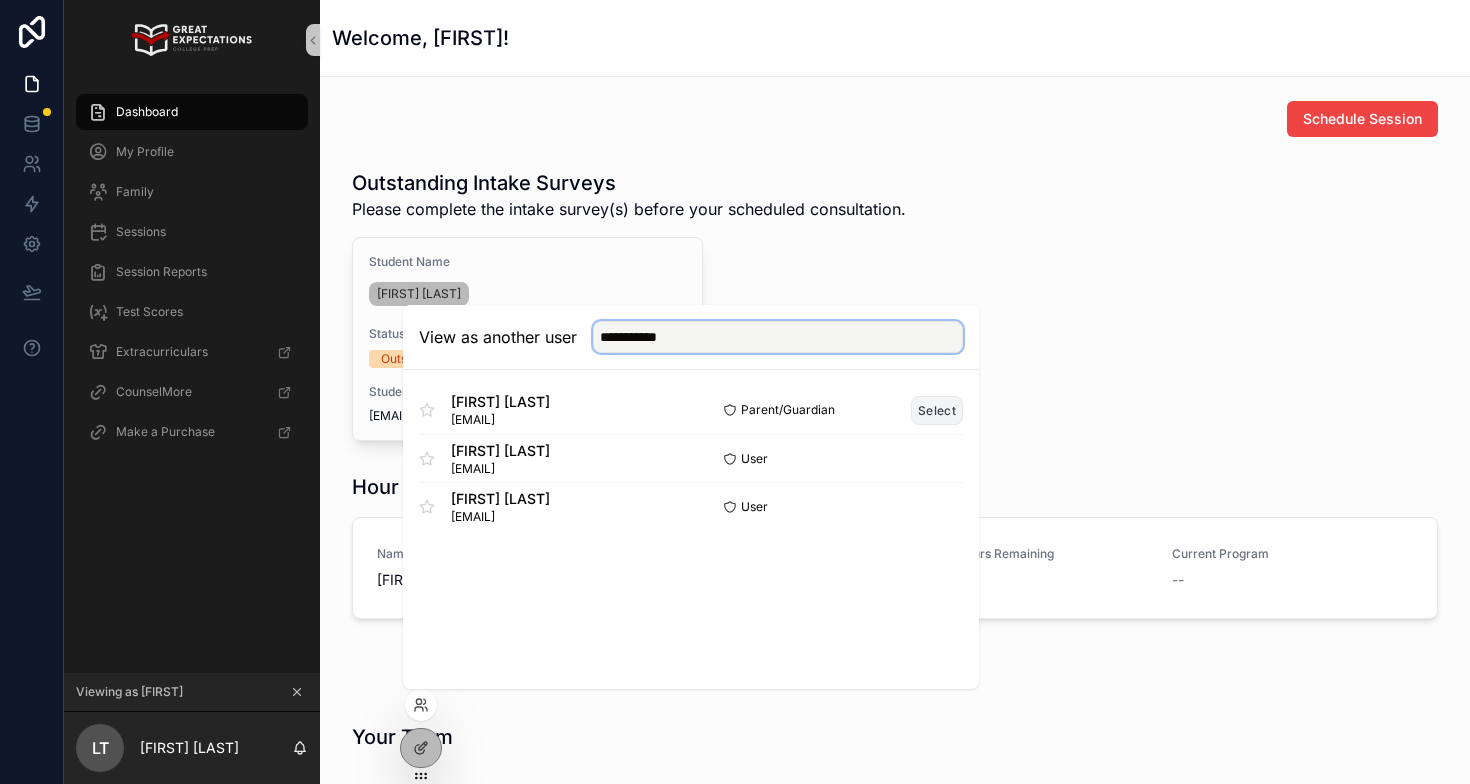 type on "**********" 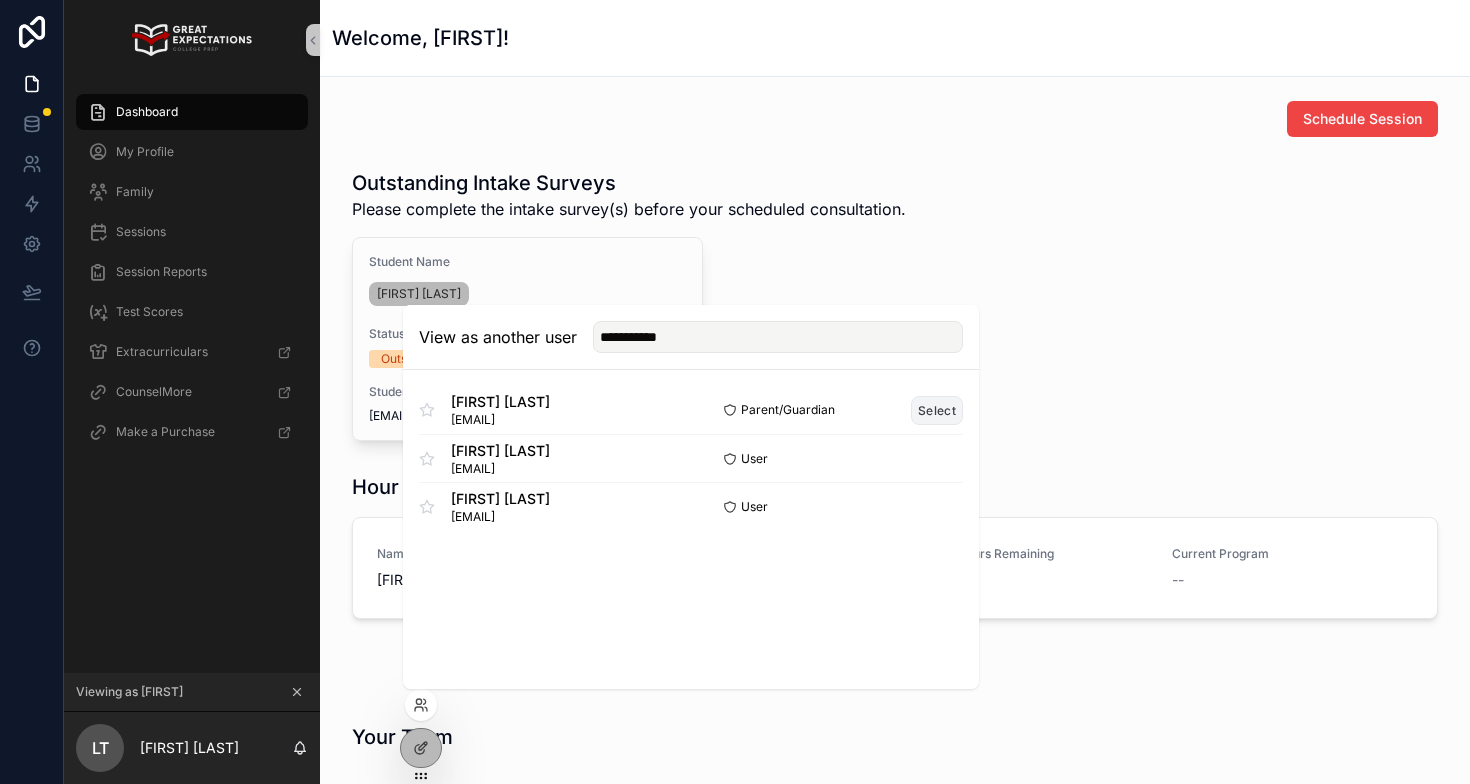 click on "Select" at bounding box center (937, 410) 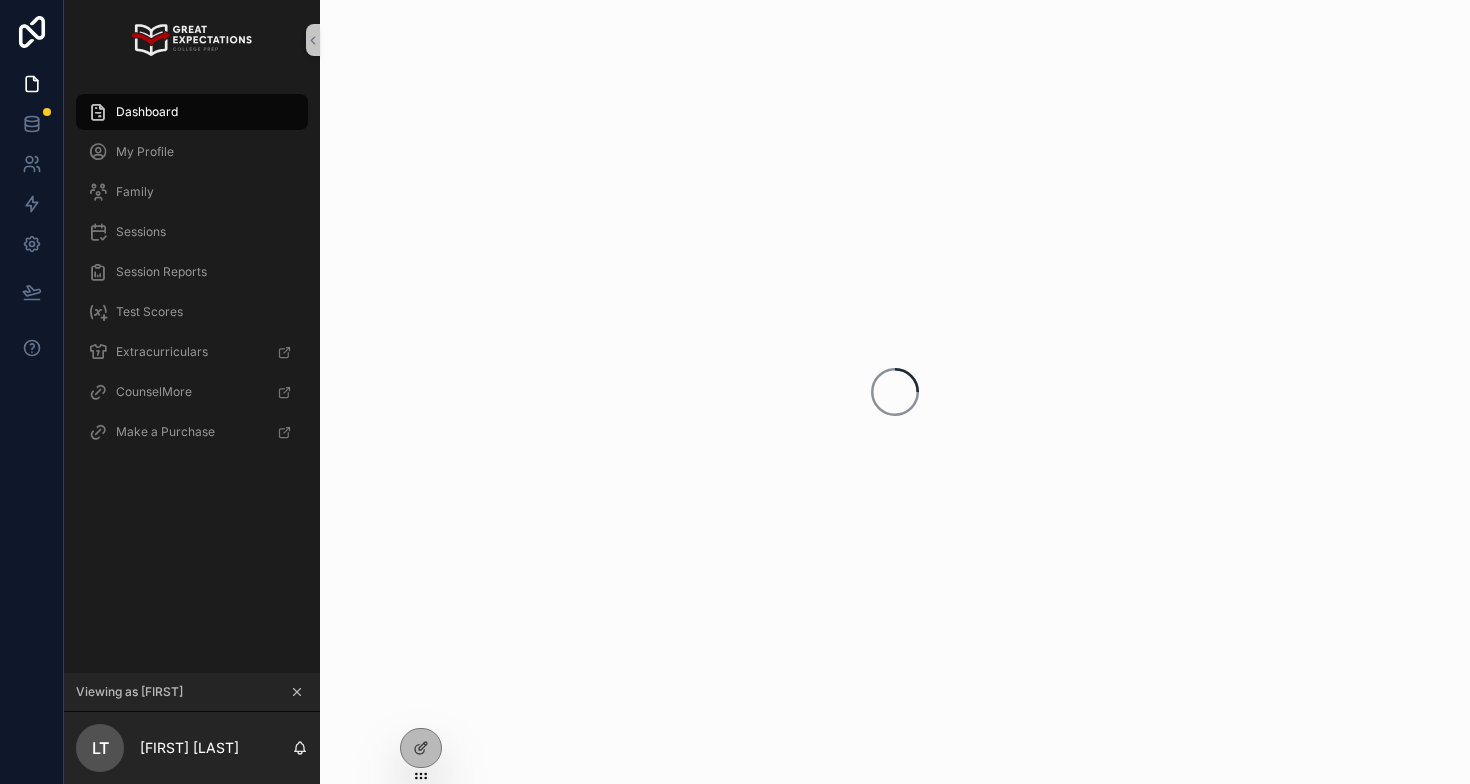scroll, scrollTop: 0, scrollLeft: 0, axis: both 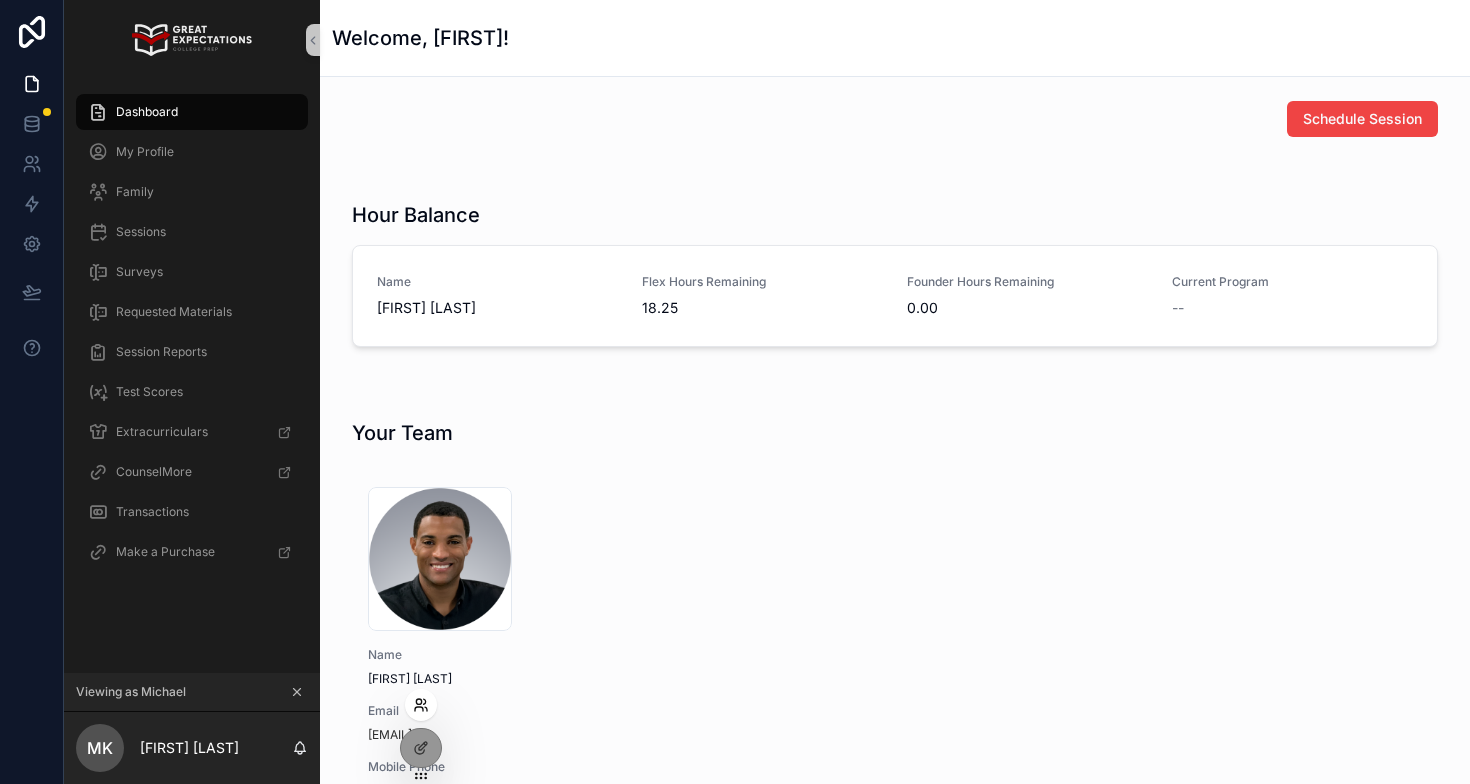 click 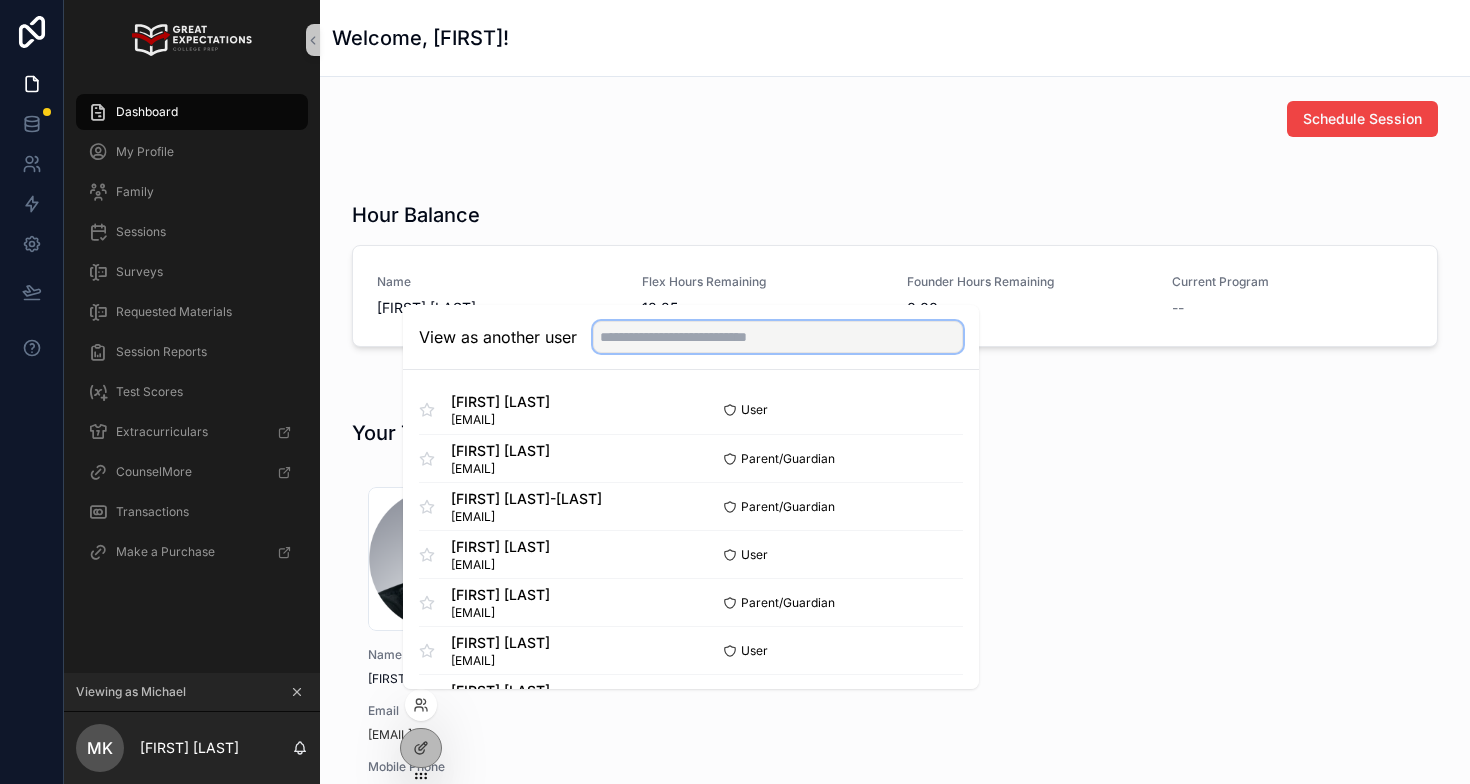 click at bounding box center [778, 337] 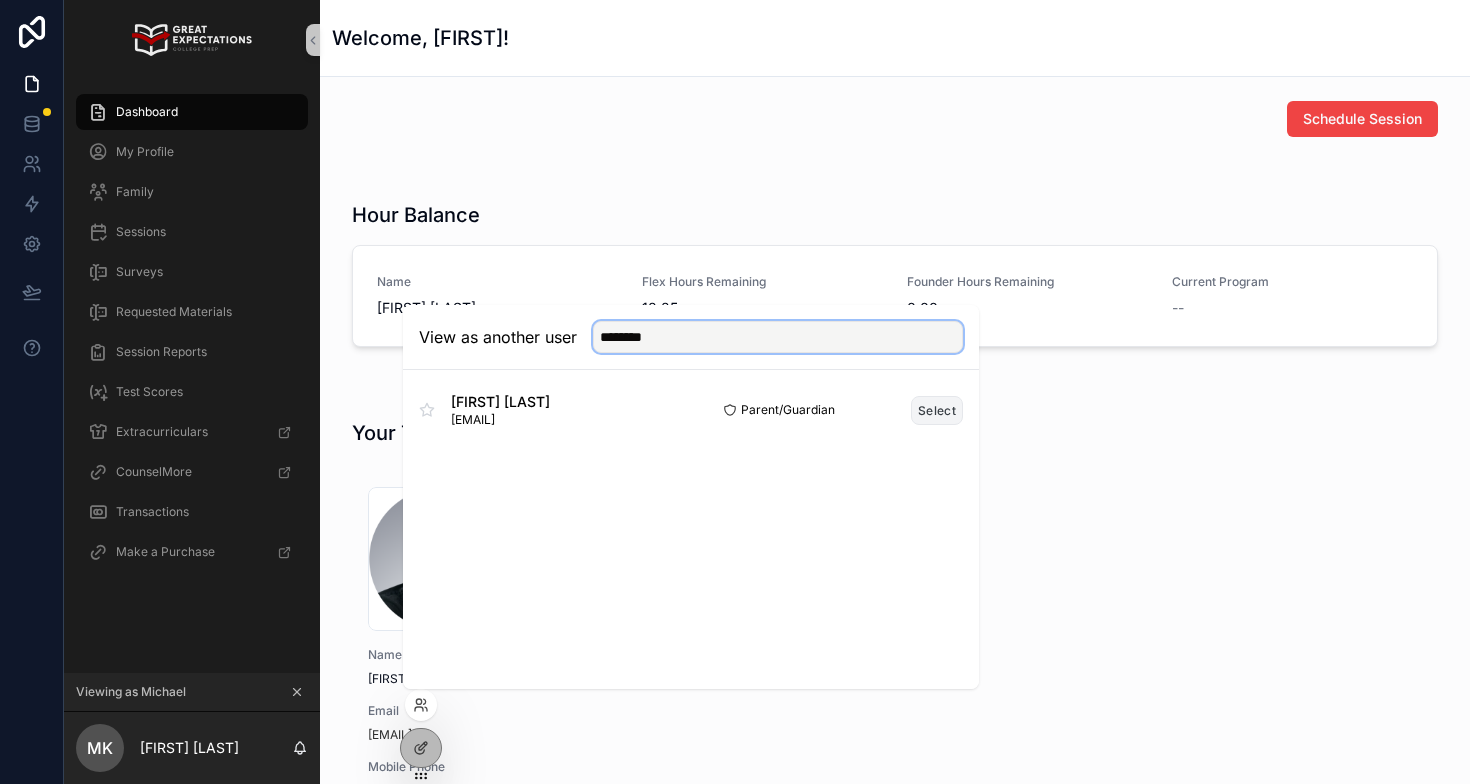 type on "********" 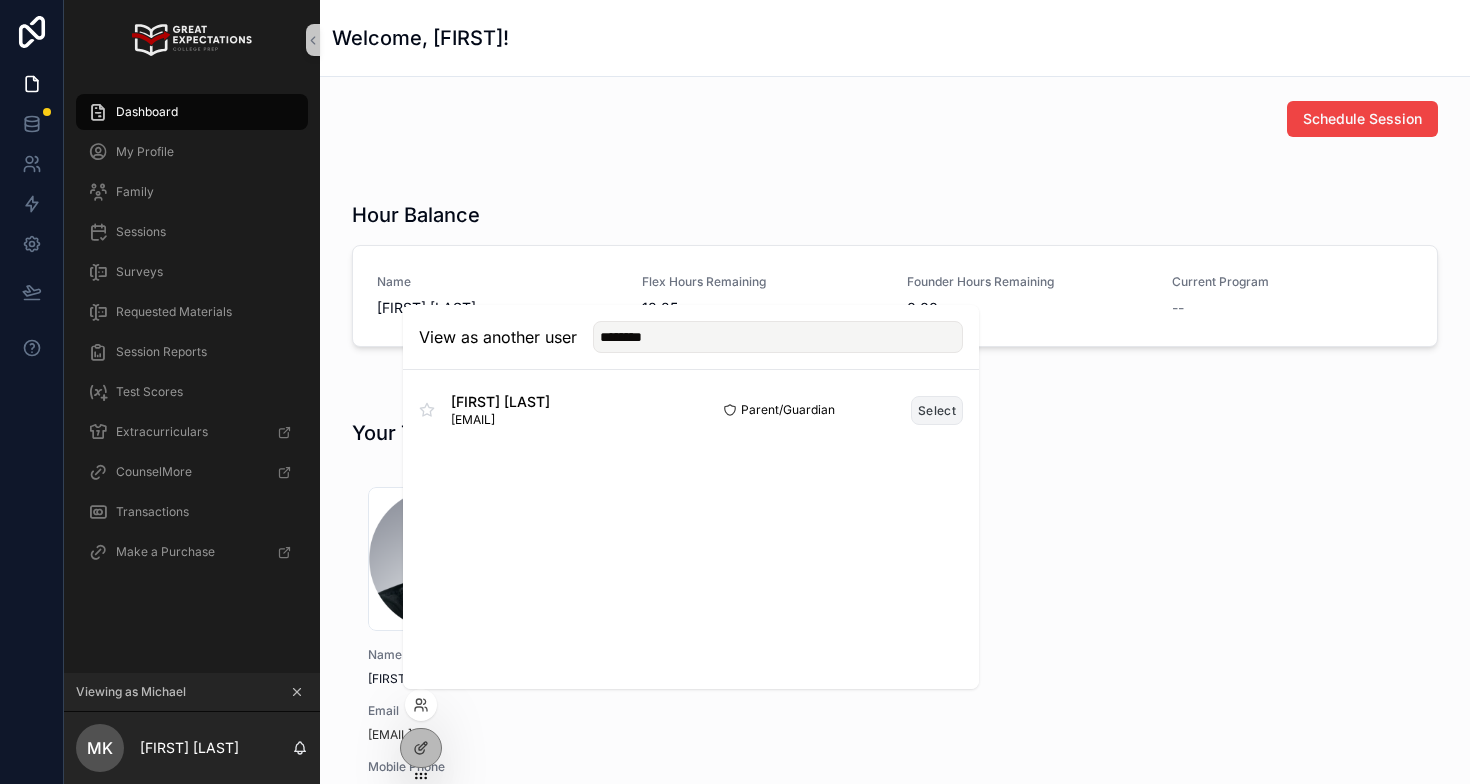 click on "Select" at bounding box center (937, 410) 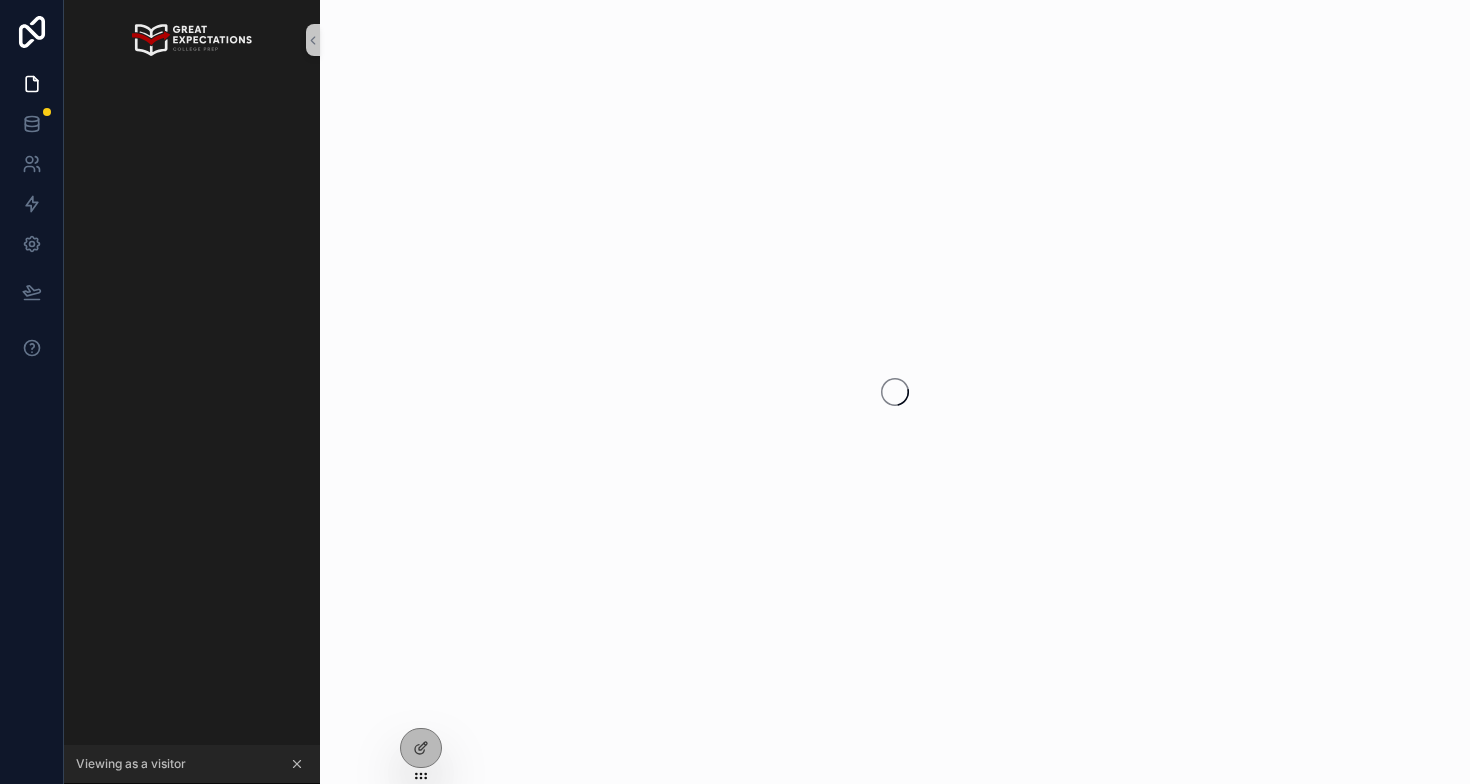scroll, scrollTop: 0, scrollLeft: 0, axis: both 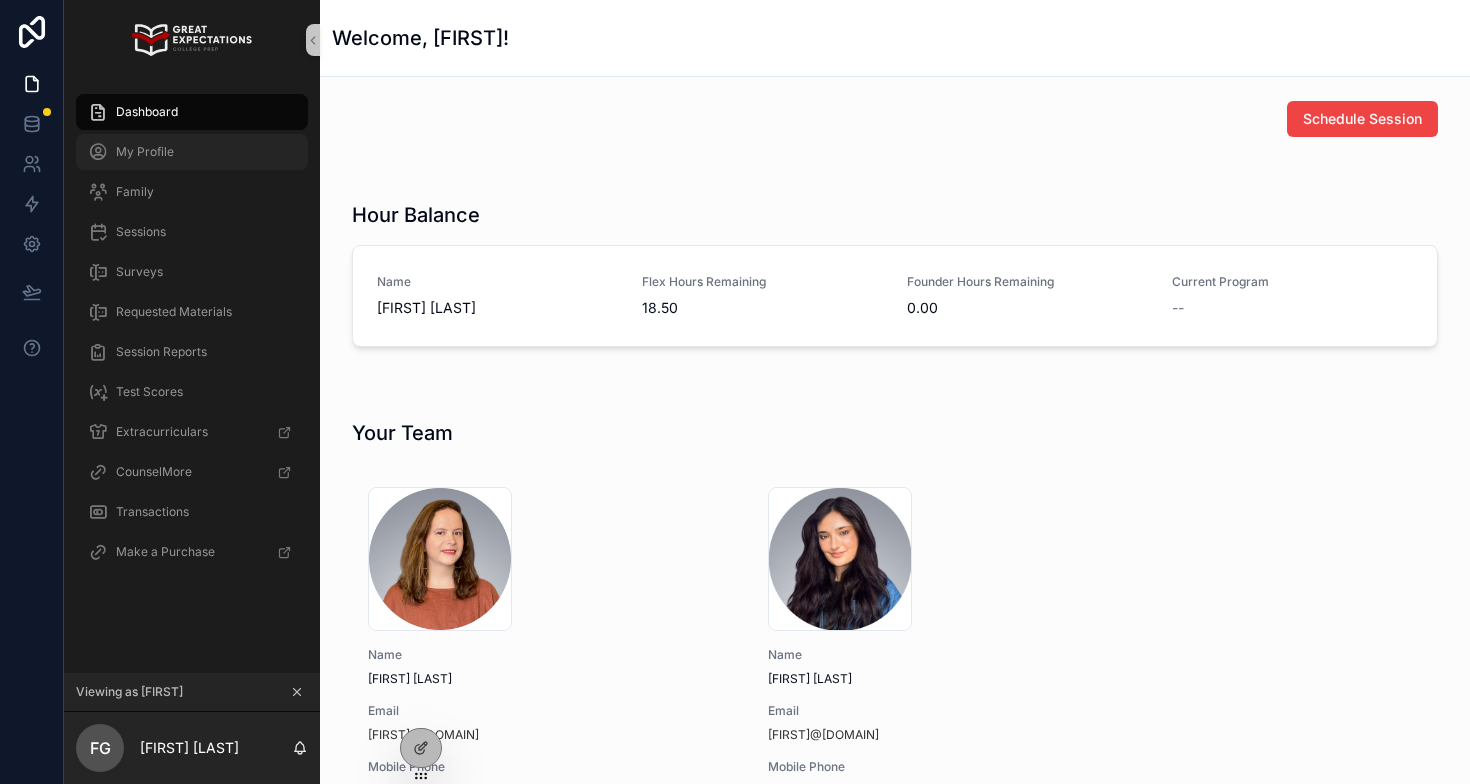 click on "My Profile" at bounding box center [192, 152] 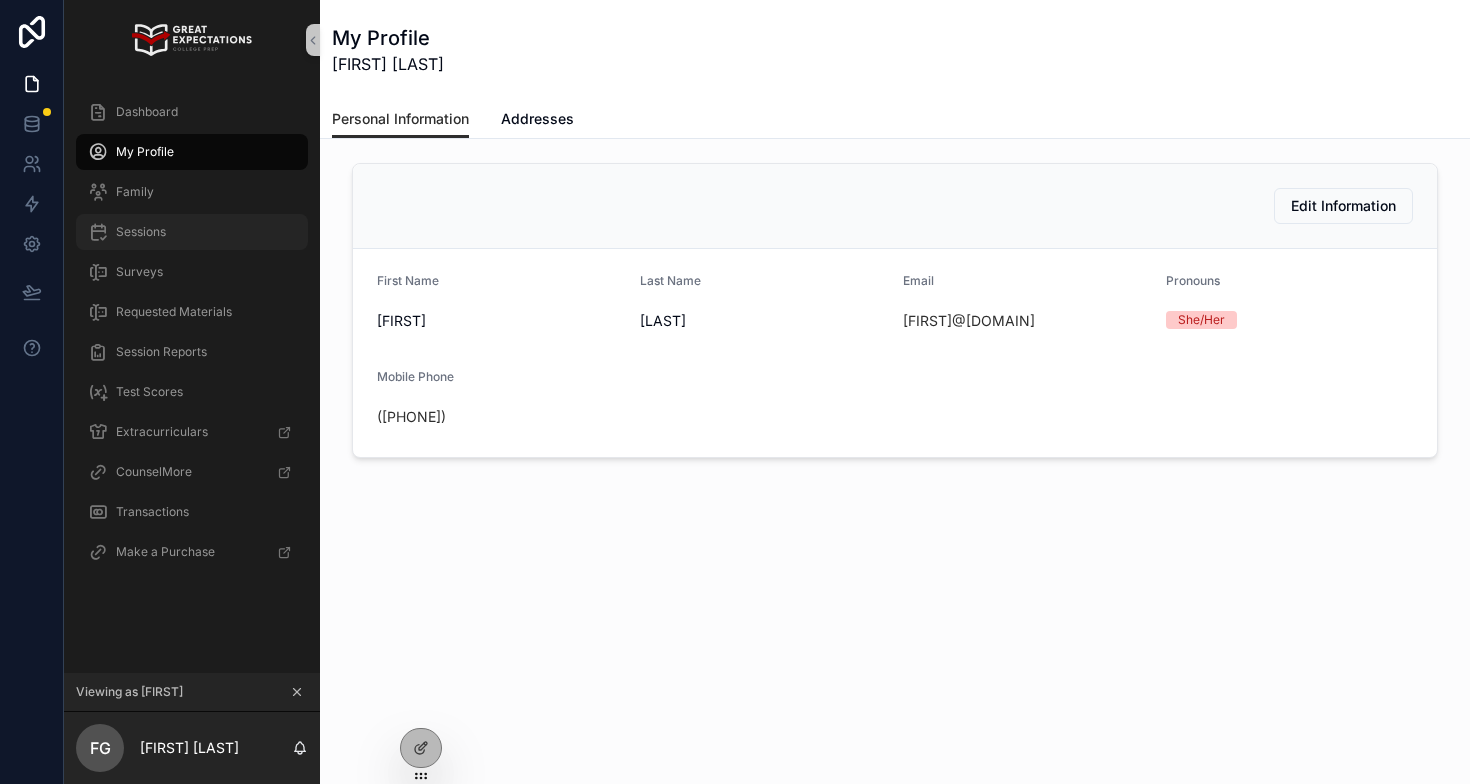 click on "Sessions" at bounding box center (192, 232) 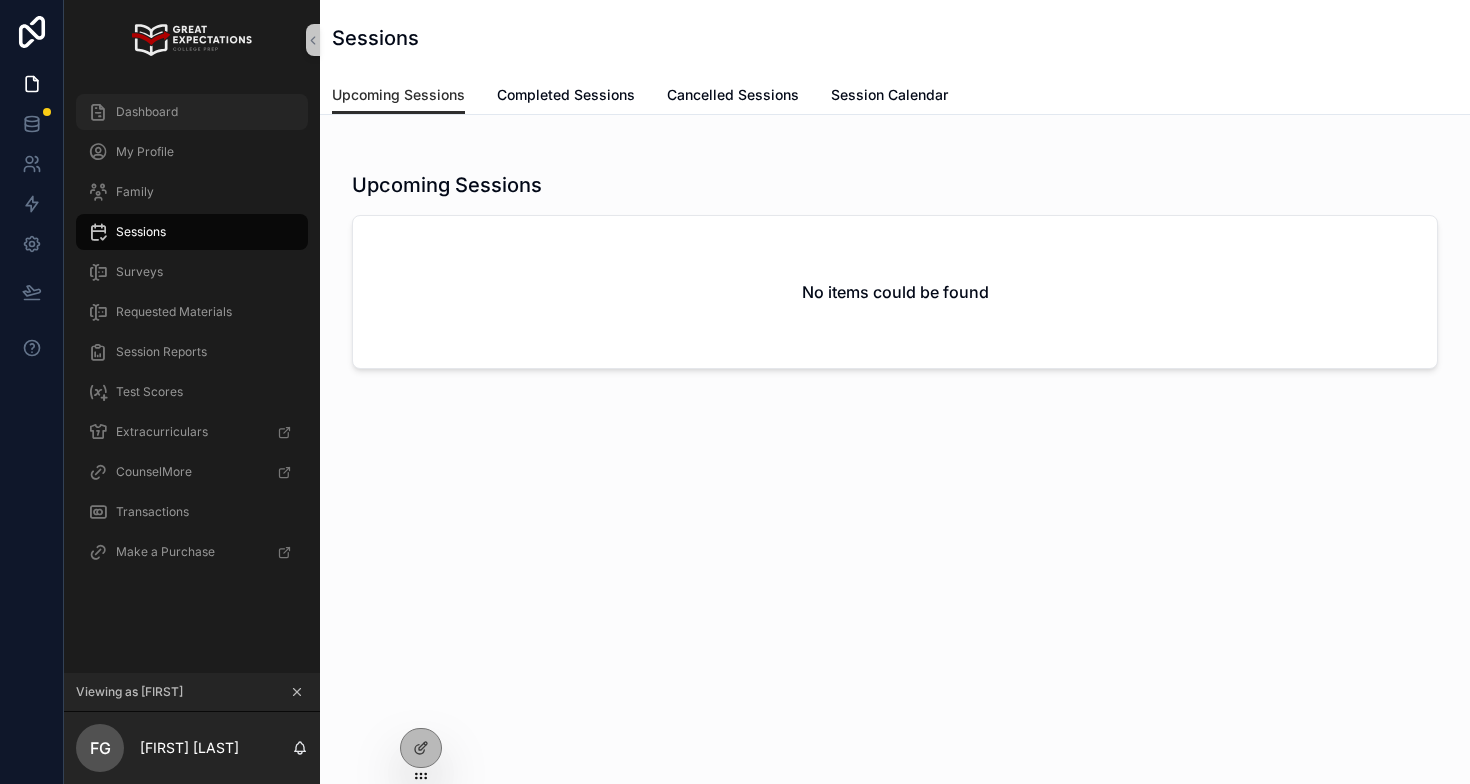 click on "Dashboard" at bounding box center [192, 112] 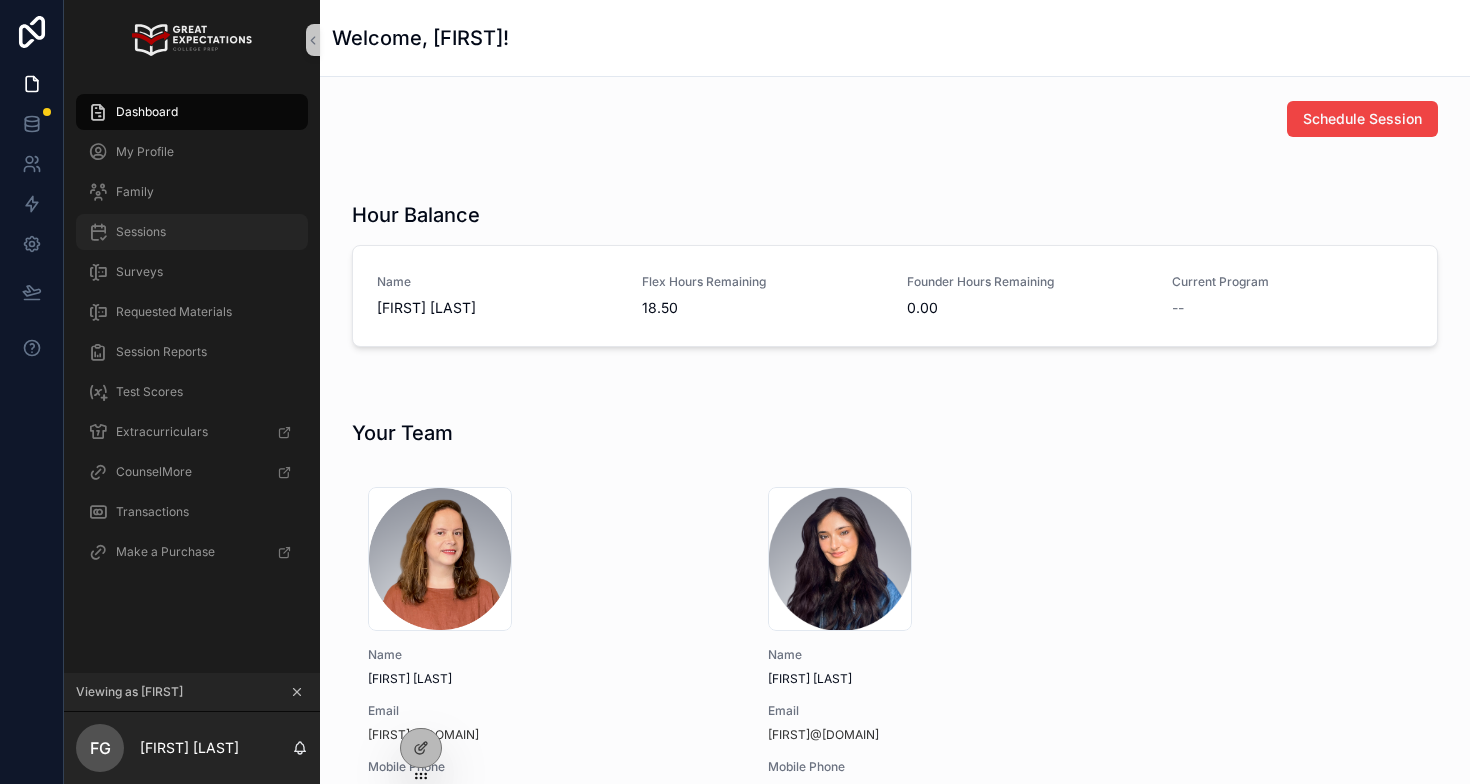 click on "Sessions" at bounding box center (141, 232) 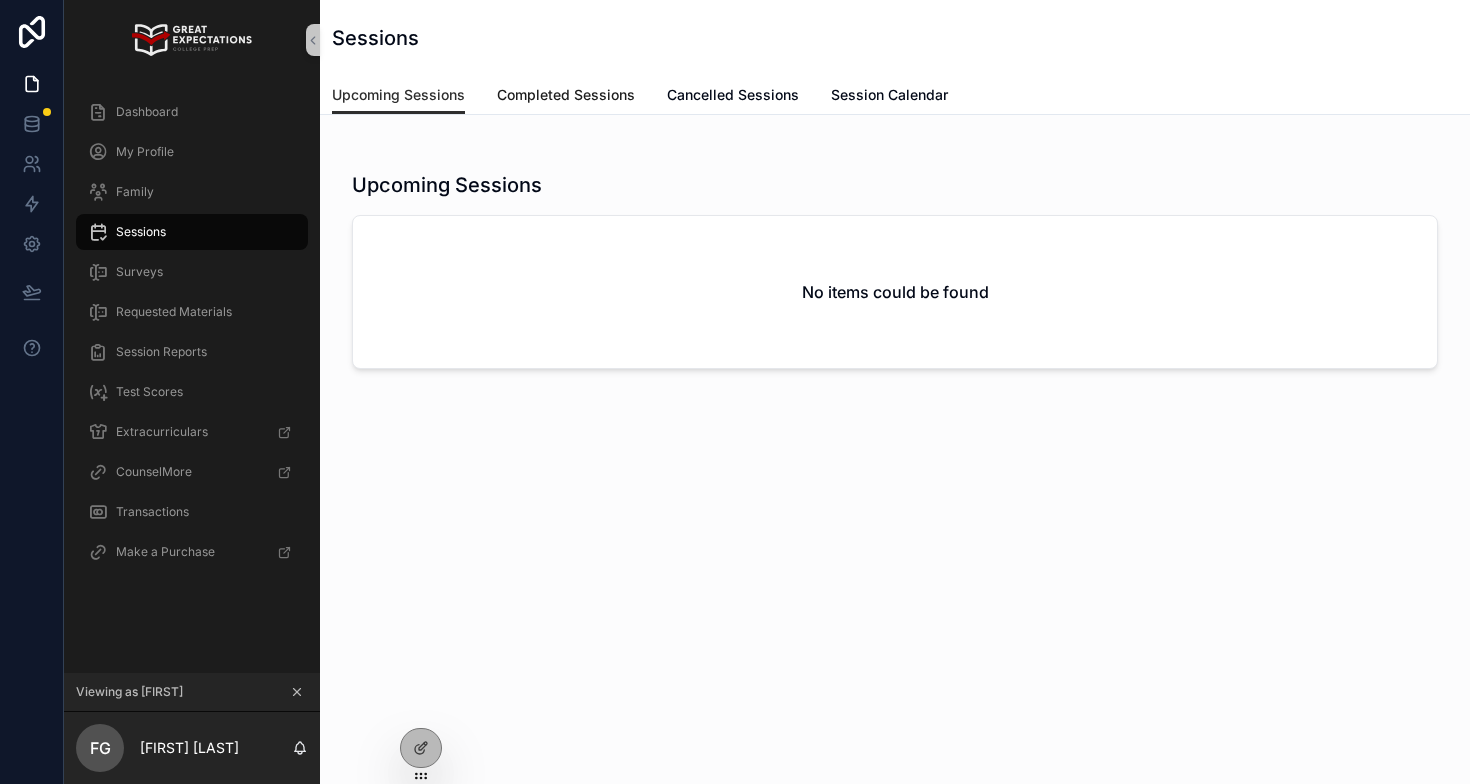 click on "Completed Sessions" at bounding box center (566, 95) 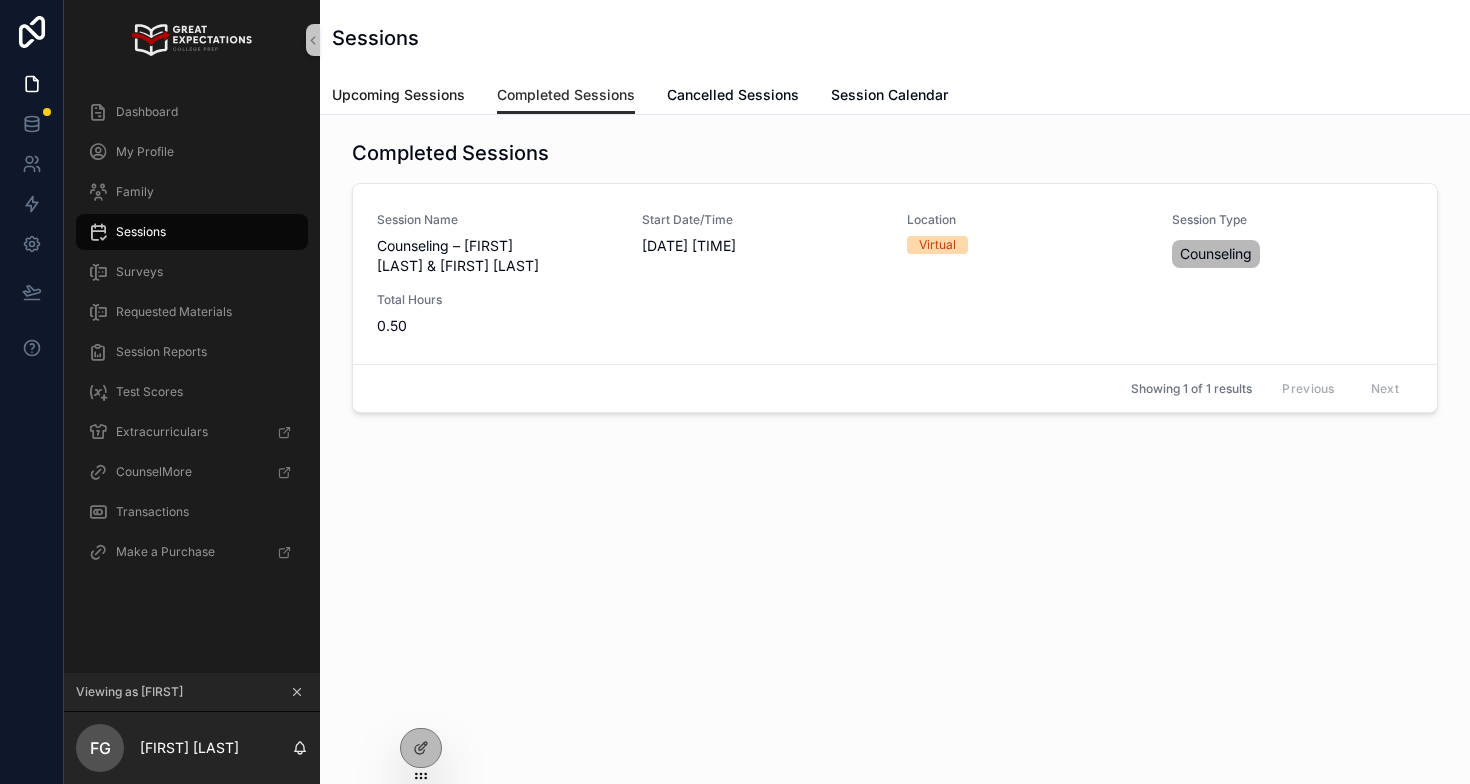 click on "Upcoming Sessions" at bounding box center [398, 95] 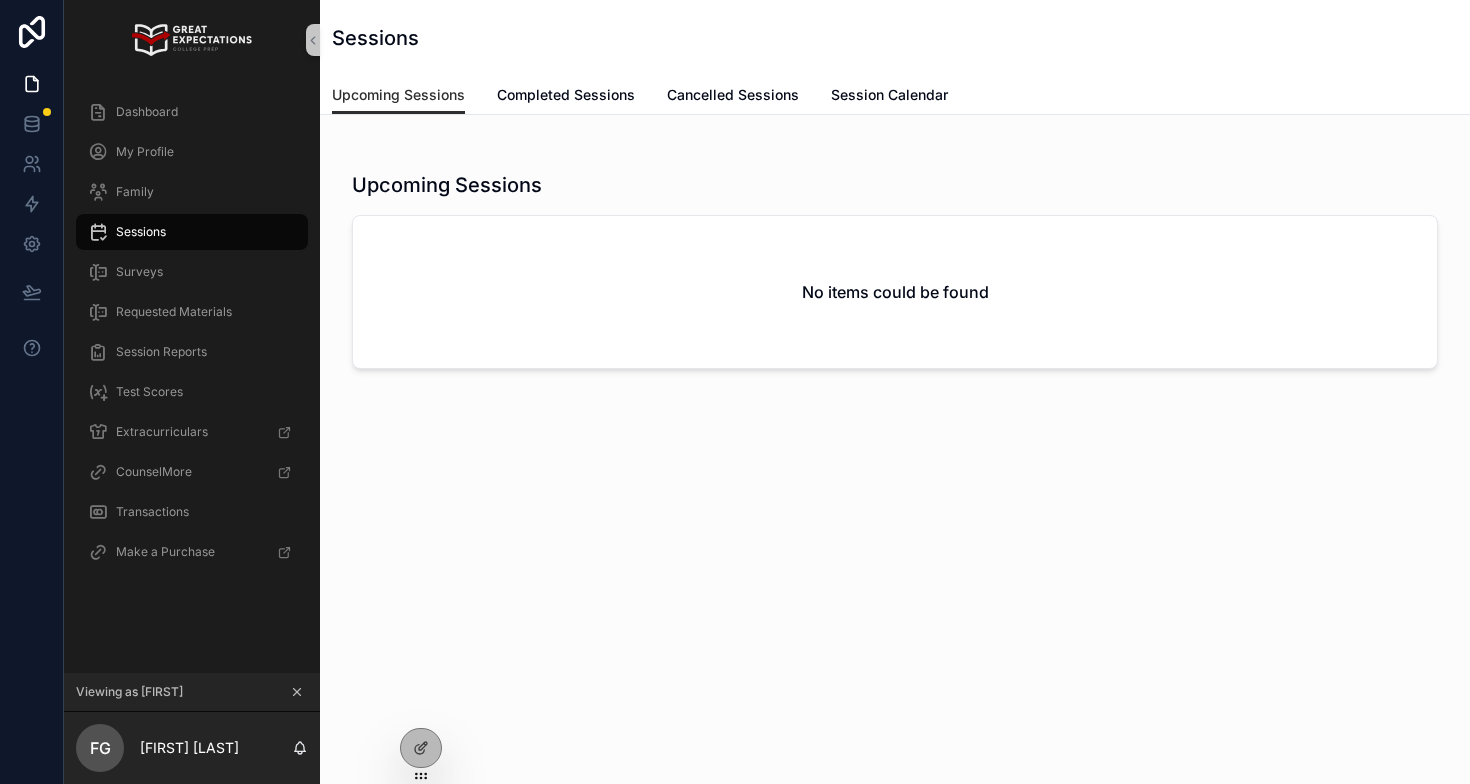 click 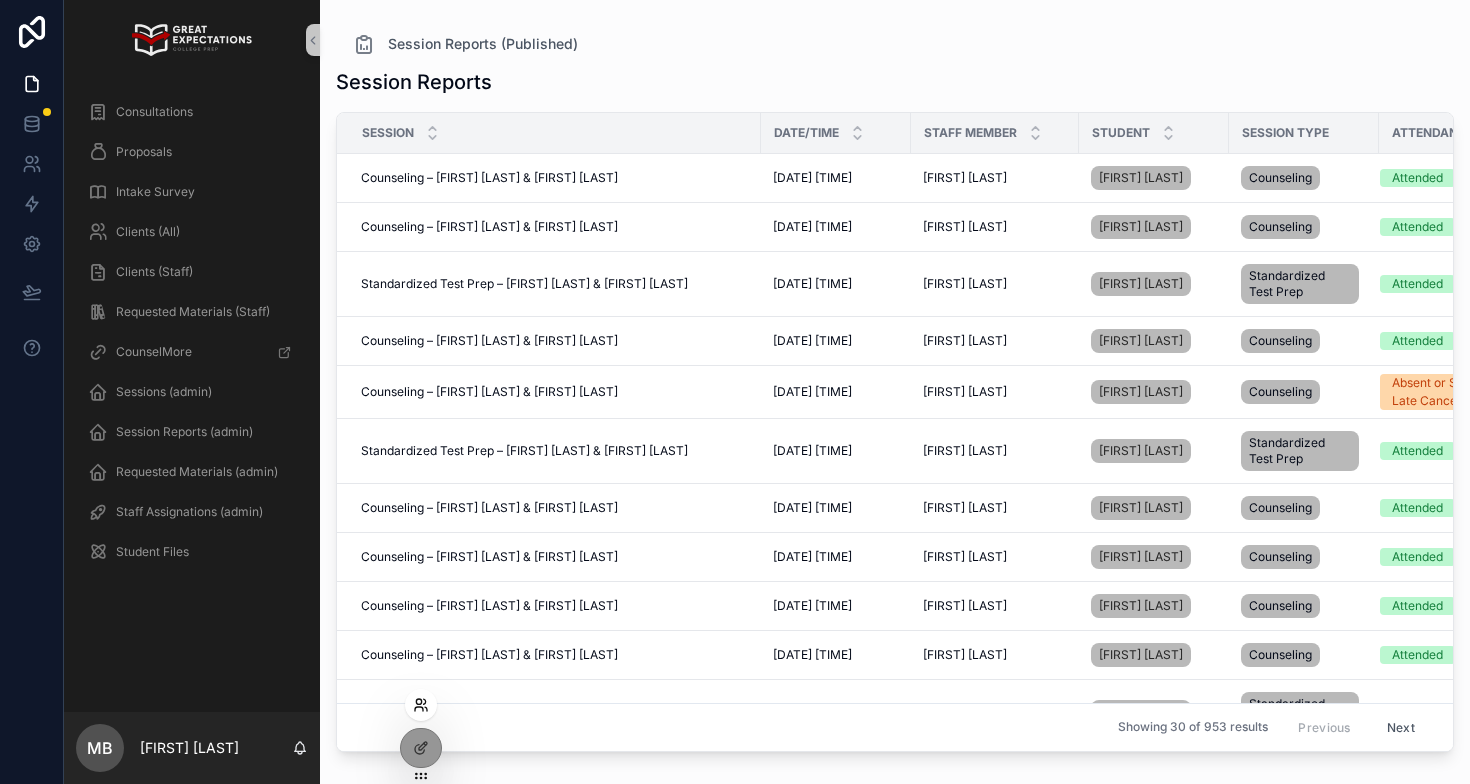 click 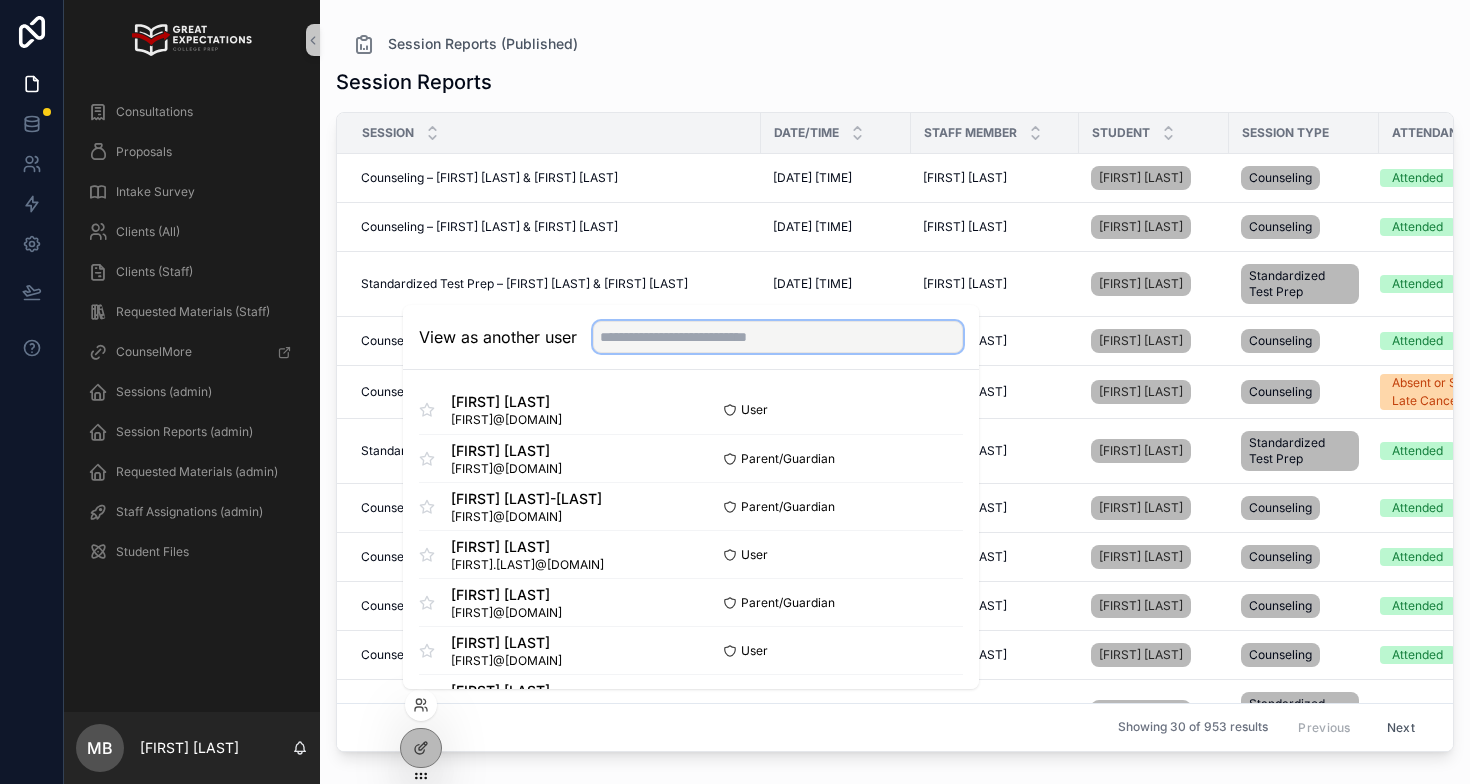 click at bounding box center [778, 337] 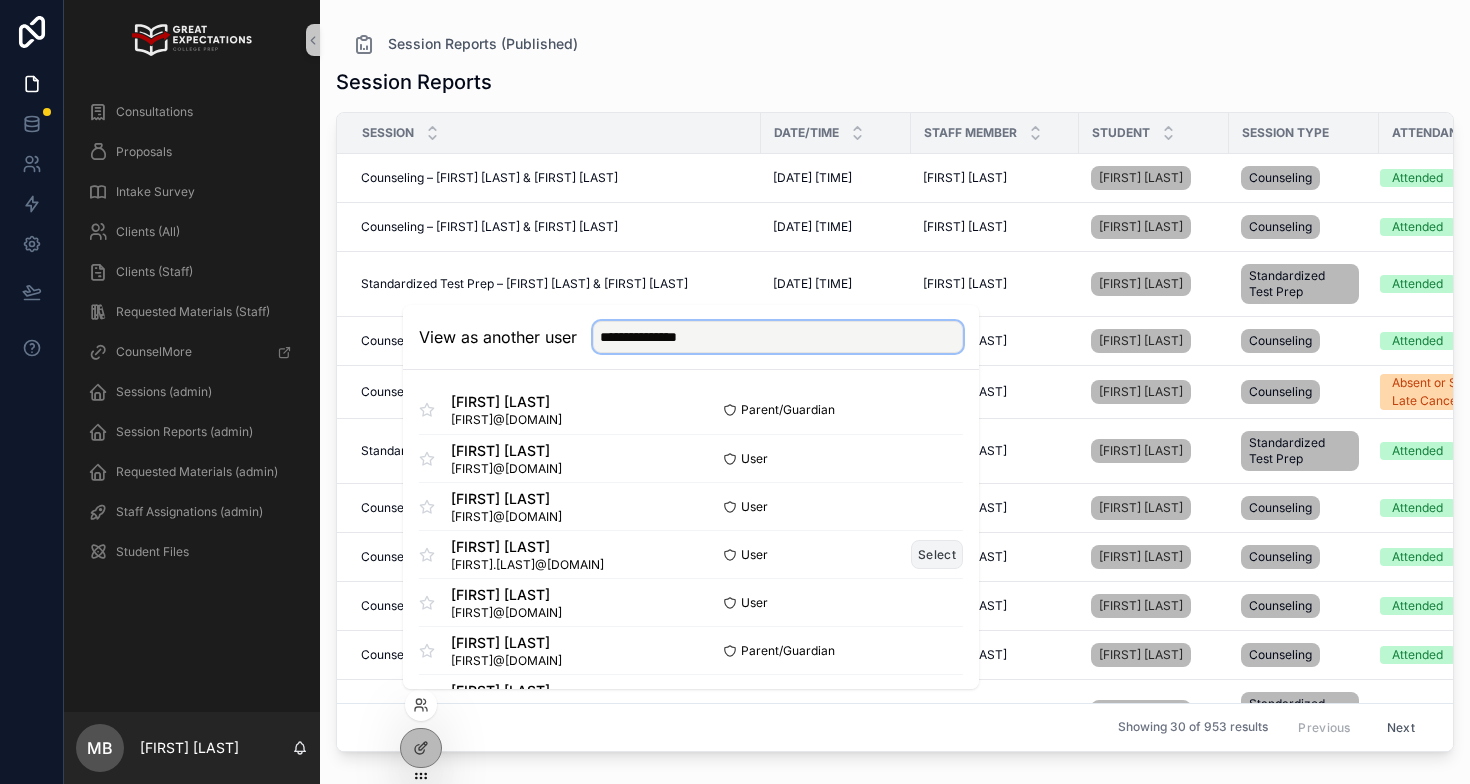 type on "**********" 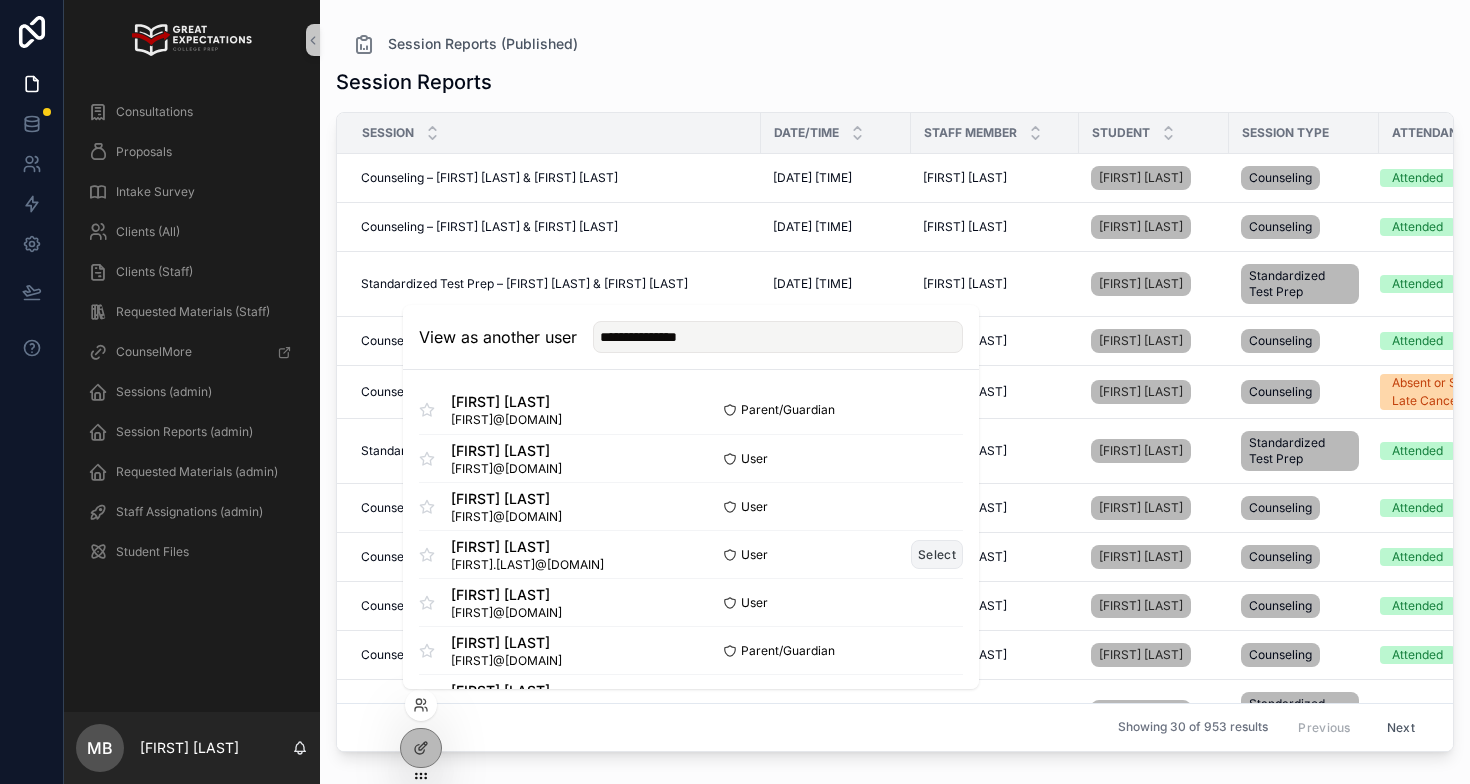 click on "Select" at bounding box center (937, 554) 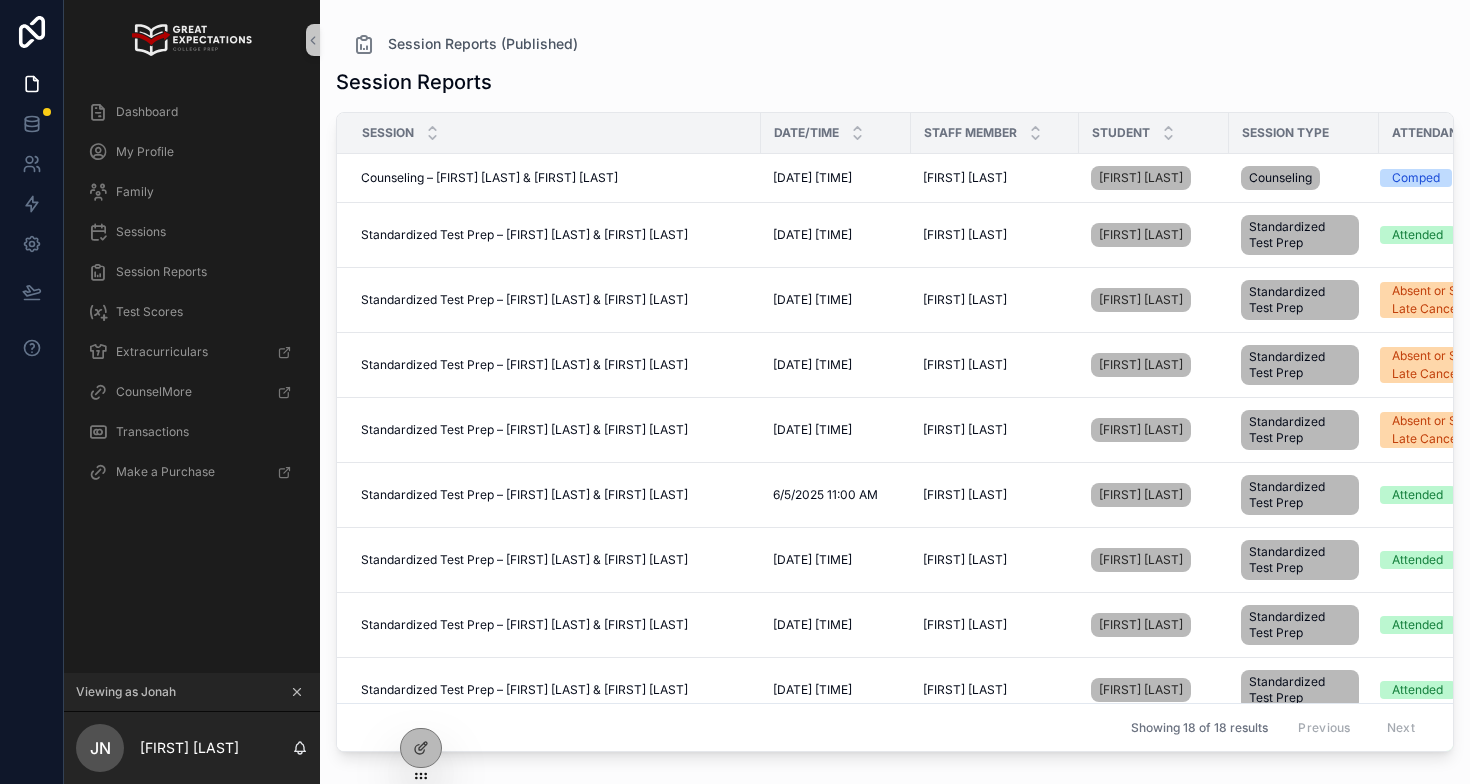 click on "Session Reports (Published) Session Reports Session Date/Time Staff Member Student Session Type Attendance Counseling – [FIRST] [LAST] & [FIRST] [LAST] Counseling – [FIRST] [LAST] & [FIRST] [LAST] [DATE] [TIME] [DATE] [TIME] [FIRST] [LAST] [FIRST] [LAST] [FIRST] [LAST] Counseling Comped Standardized Test Prep – [FIRST] [LAST] & [FIRST] [LAST] Standardized Test Prep – [FIRST] [LAST] & [FIRST] [LAST] [DATE] [TIME] [DATE] [TIME] [FIRST] [LAST] [FIRST] [LAST] [FIRST] [LAST] Standardized Test Prep Attended Standardized Test Prep – [FIRST] [LAST] & [FIRST] [LAST] Standardized Test Prep – [FIRST] [LAST] & [FIRST] [LAST] [DATE] [TIME] [DATE] [TIME] [FIRST] [LAST] [FIRST] [LAST] [FIRST] [LAST] Standardized Test Prep Absent or Super Late Cancel (100%) Standardized Test Prep – [FIRST] [LAST] & [FIRST] [LAST] Standardized Test Prep – [FIRST] [LAST] & [FIRST] [LAST] [DATE] [TIME] [DATE] [TIME] [FIRST] [LAST] [FIRST] [LAST] [FIRST] [LAST] Standardized Test Prep [DATE] [TIME] Attended" at bounding box center (895, 380) 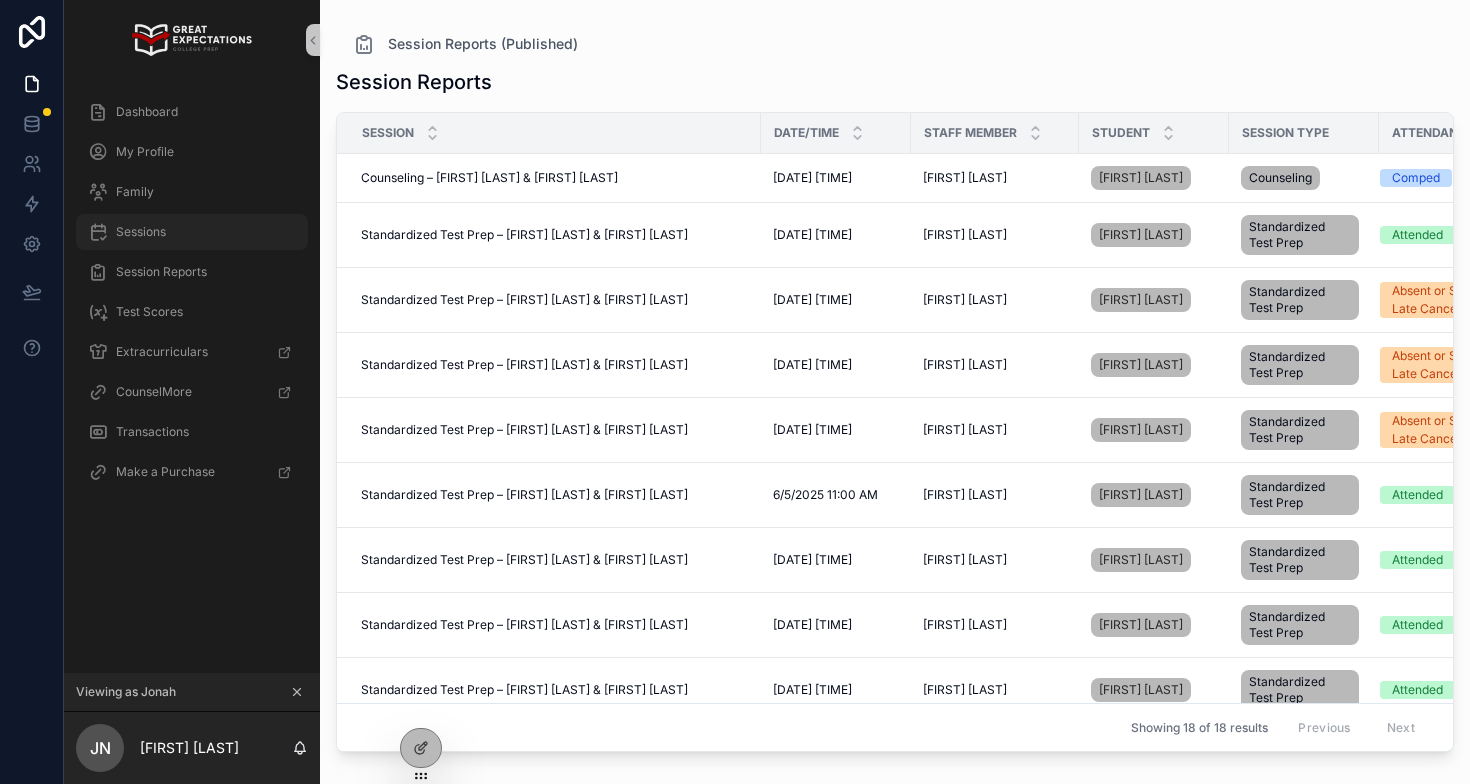 click on "Sessions" at bounding box center (141, 232) 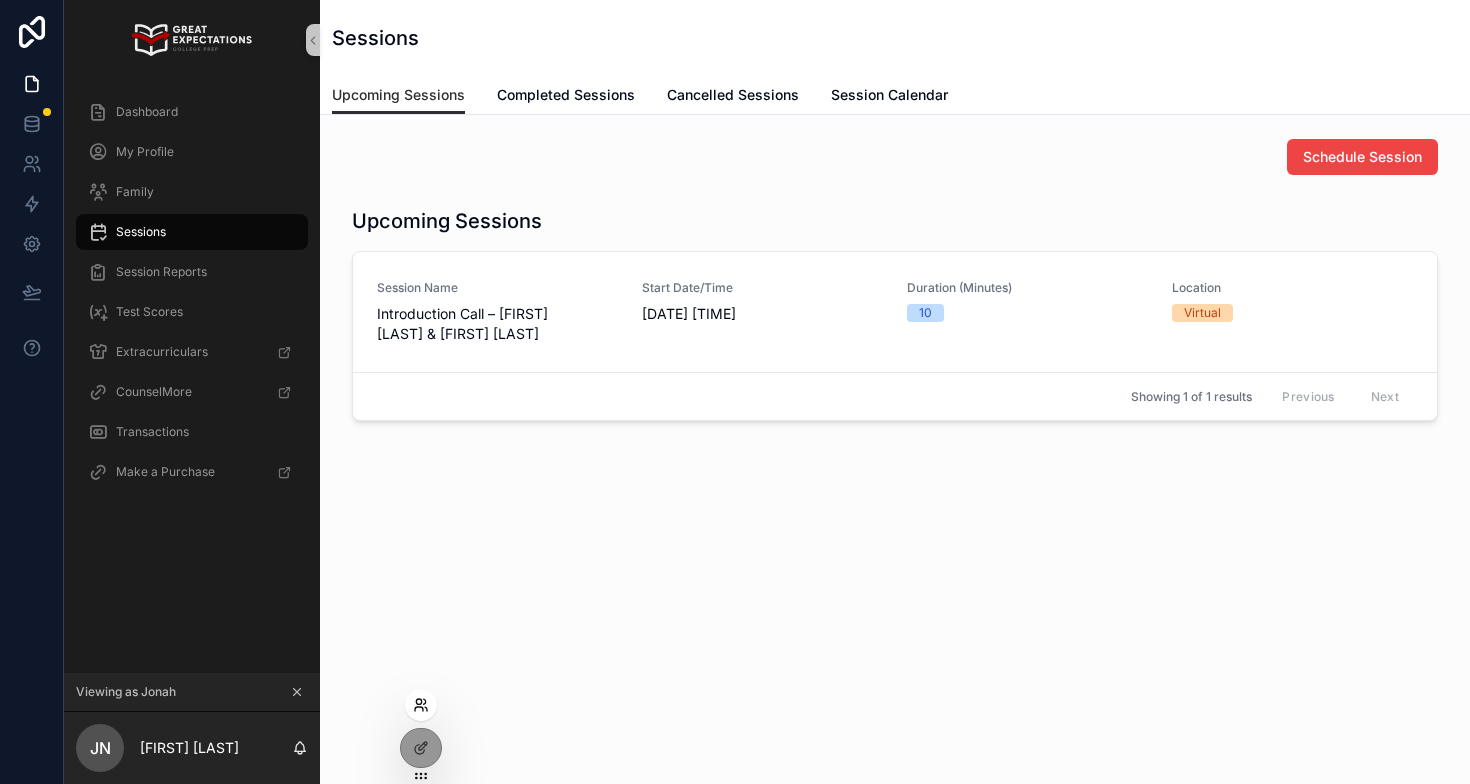 click 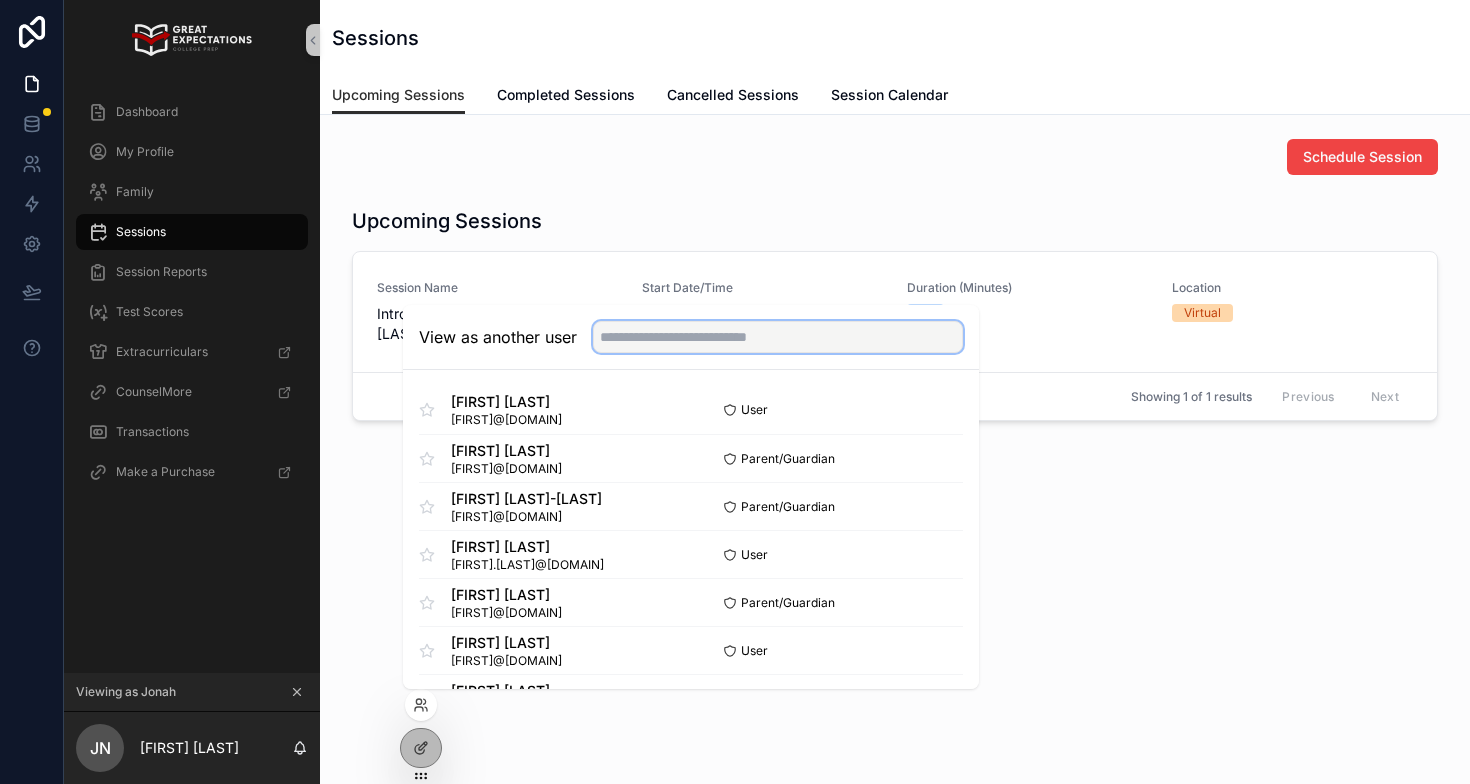click at bounding box center [778, 337] 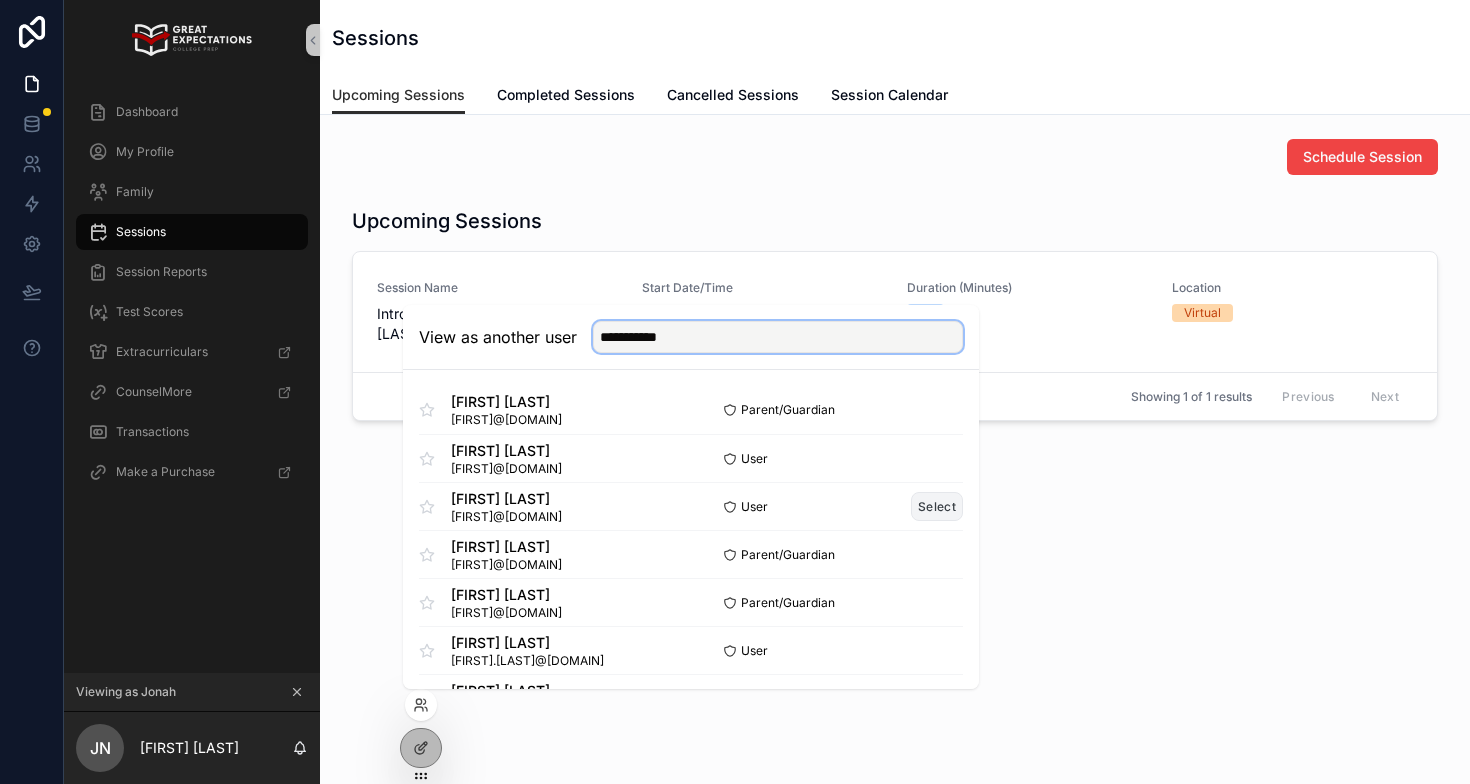 type on "**********" 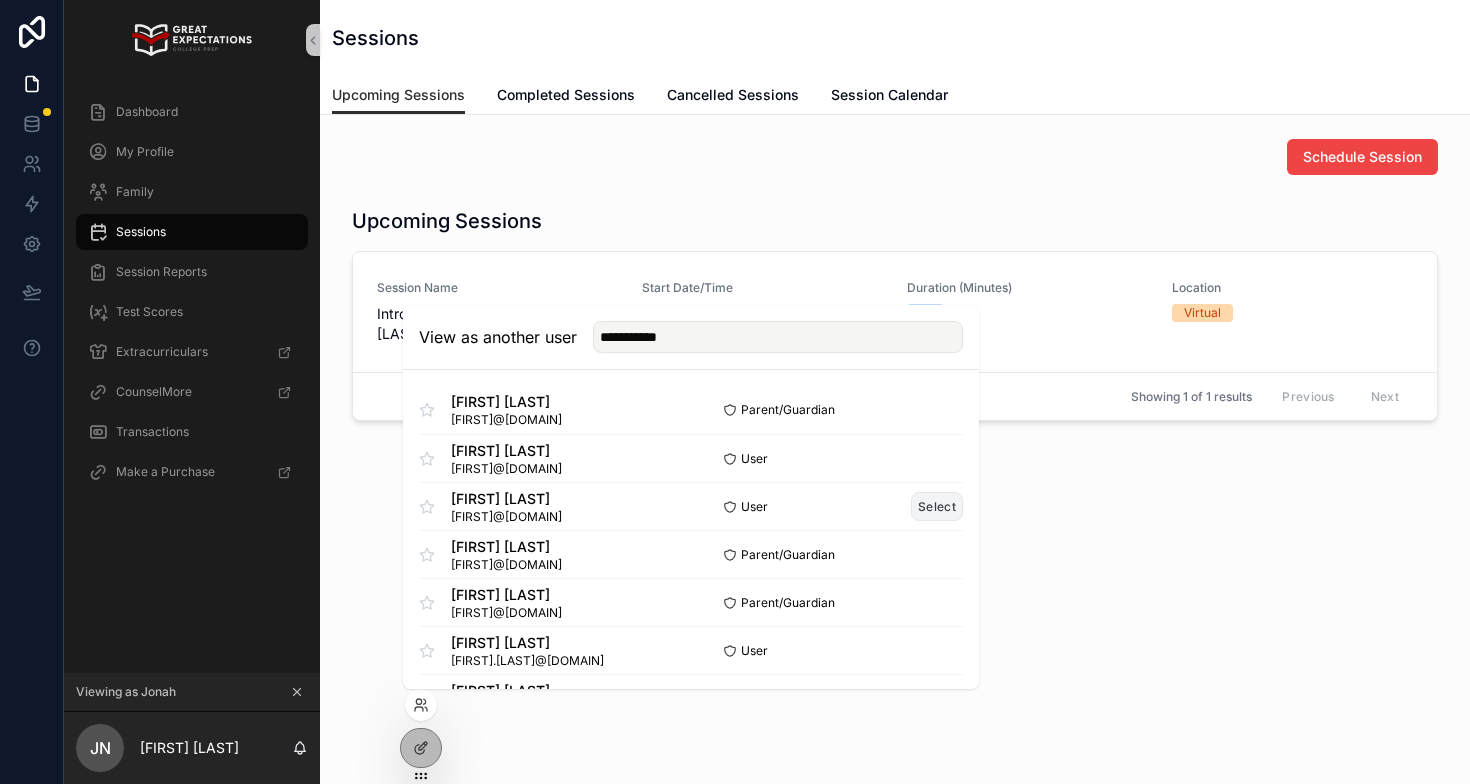 click on "Select" at bounding box center (937, 506) 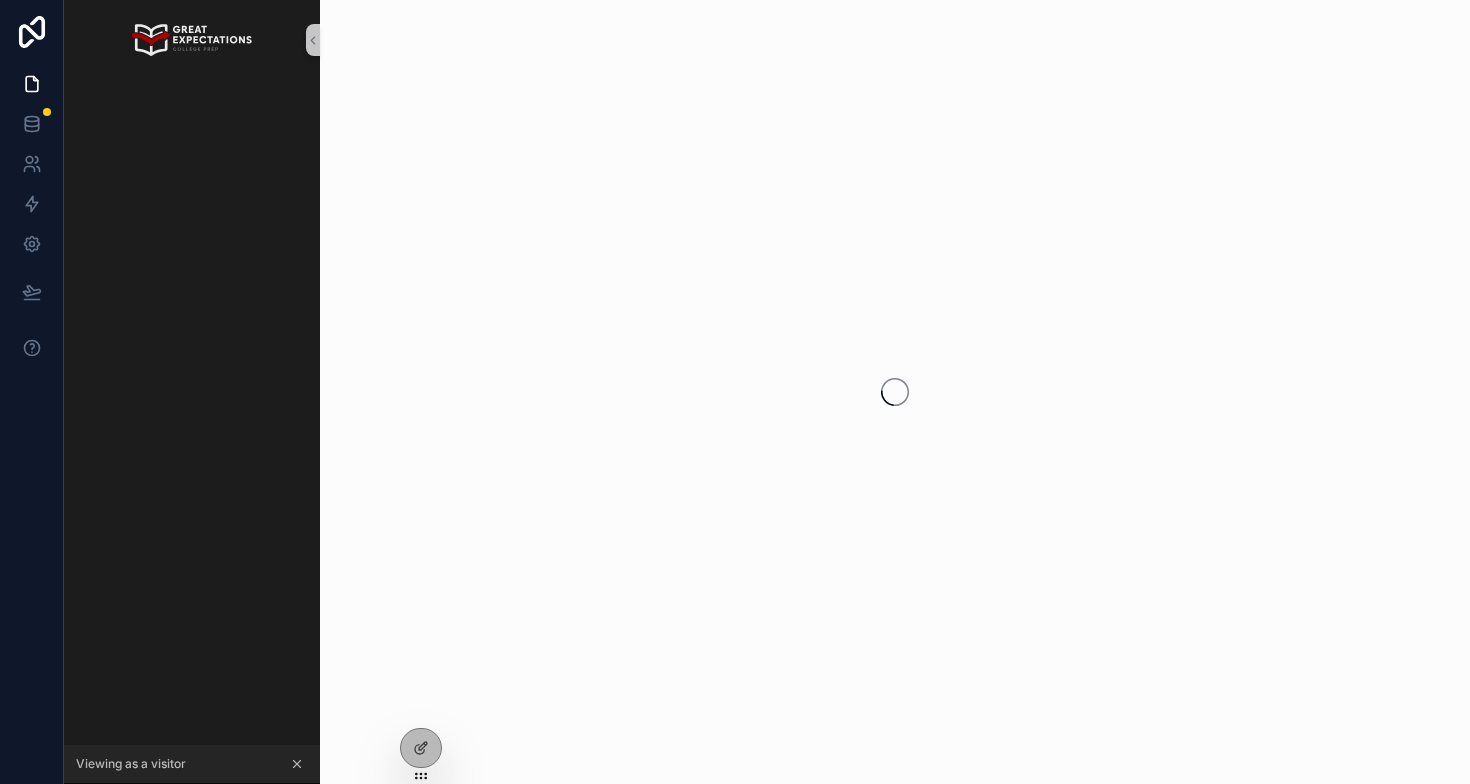 scroll, scrollTop: 0, scrollLeft: 0, axis: both 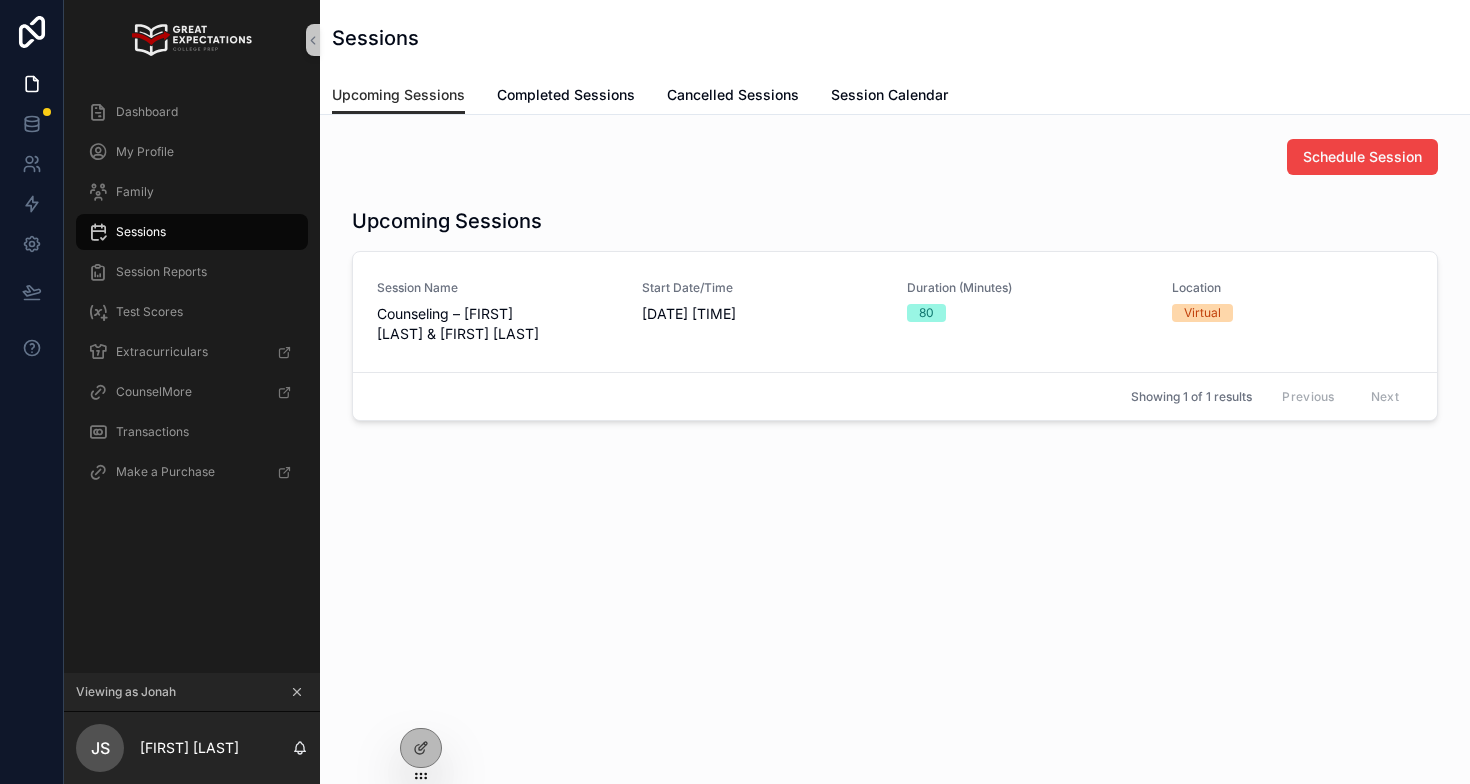 click on "Sessions" at bounding box center (192, 232) 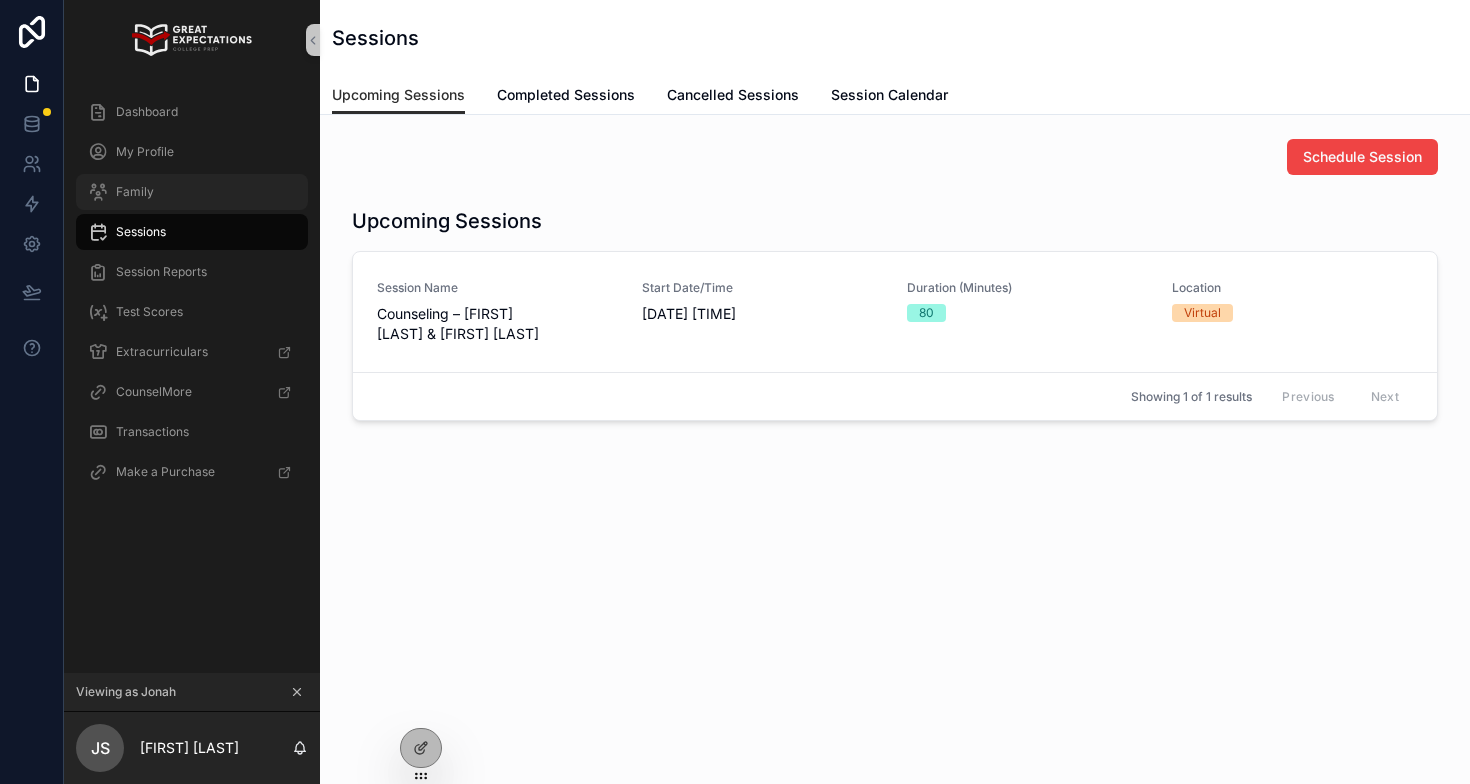 click on "Family" at bounding box center [192, 192] 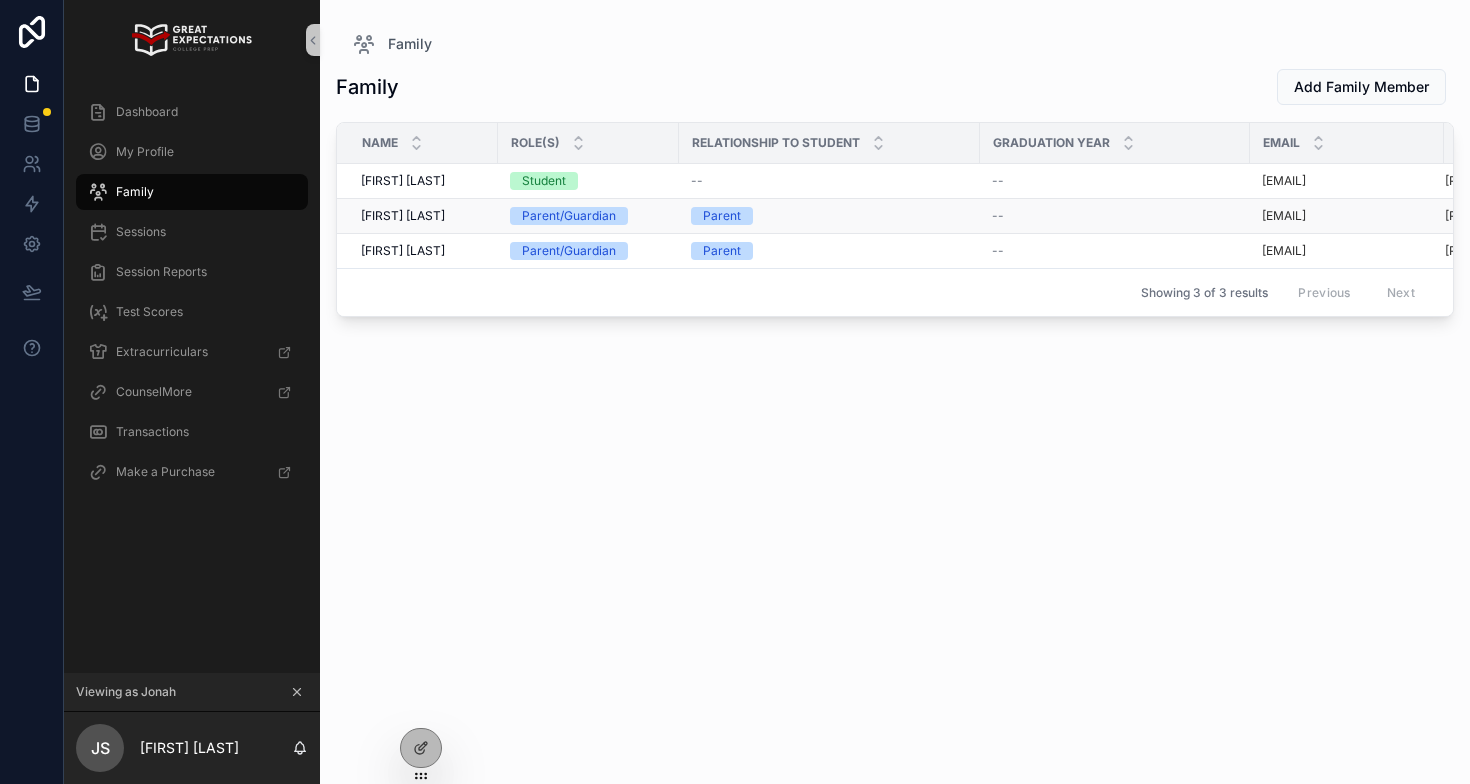 click on "Debra Sachs" at bounding box center (403, 216) 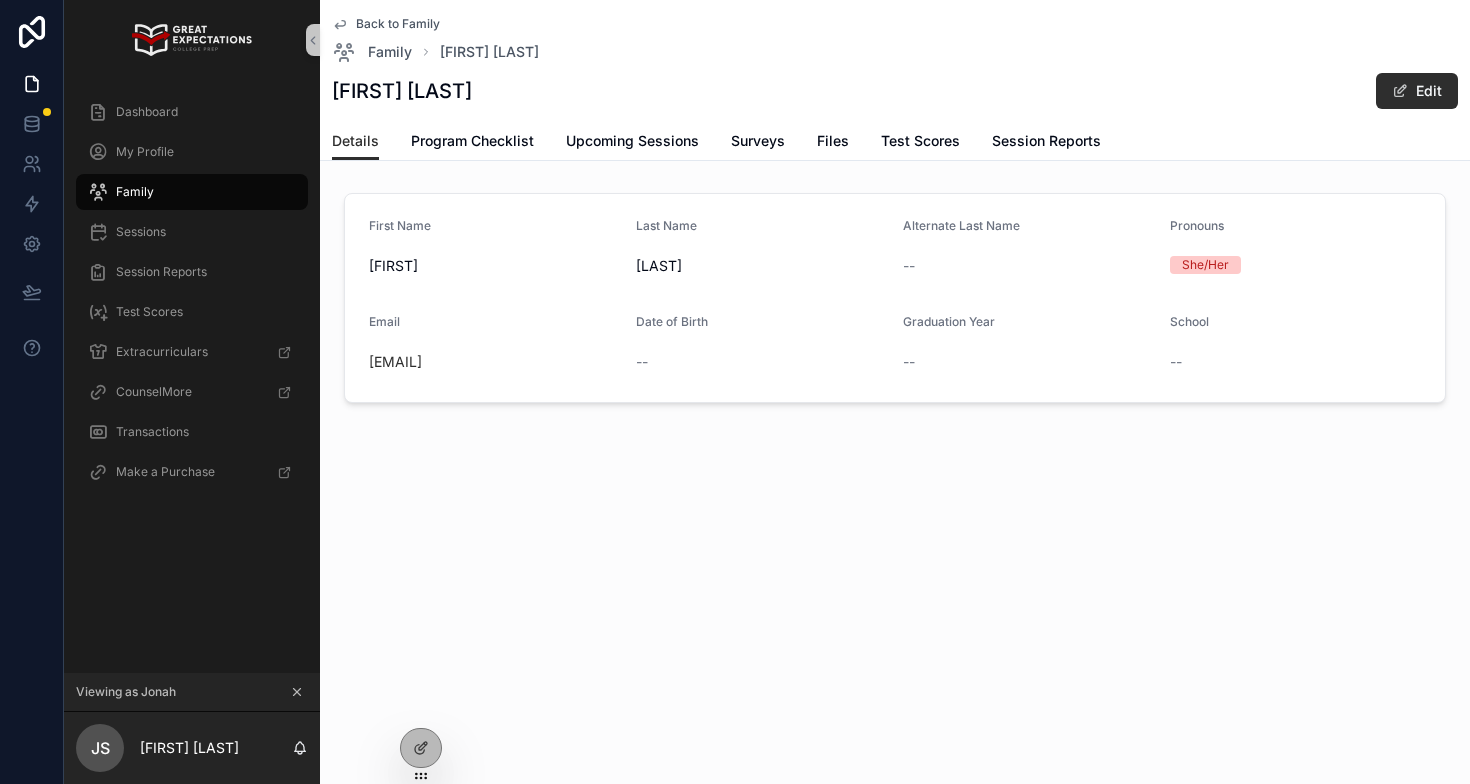click on "debbiesachs@yahoo.com" at bounding box center (494, 362) 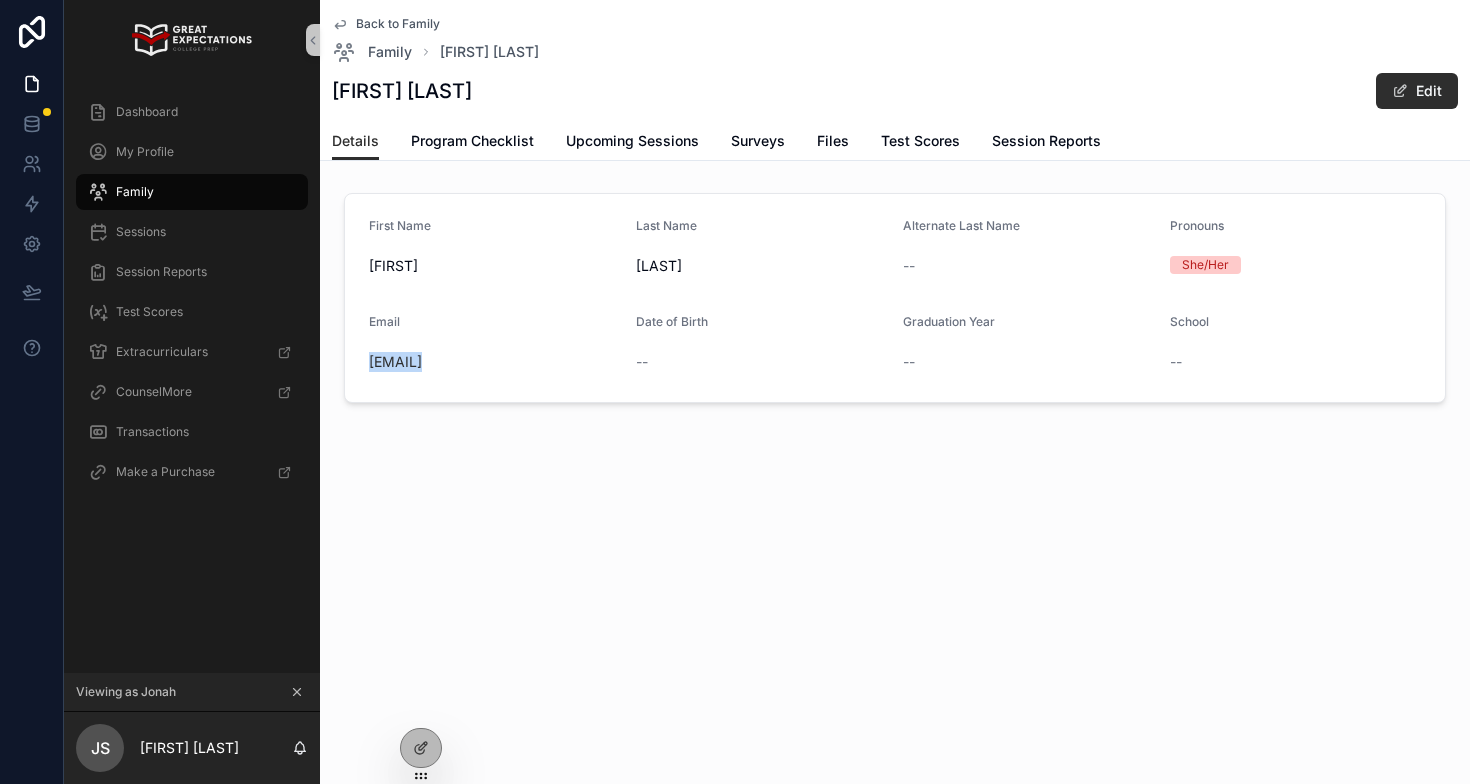 click on "debbiesachs@yahoo.com" at bounding box center [494, 362] 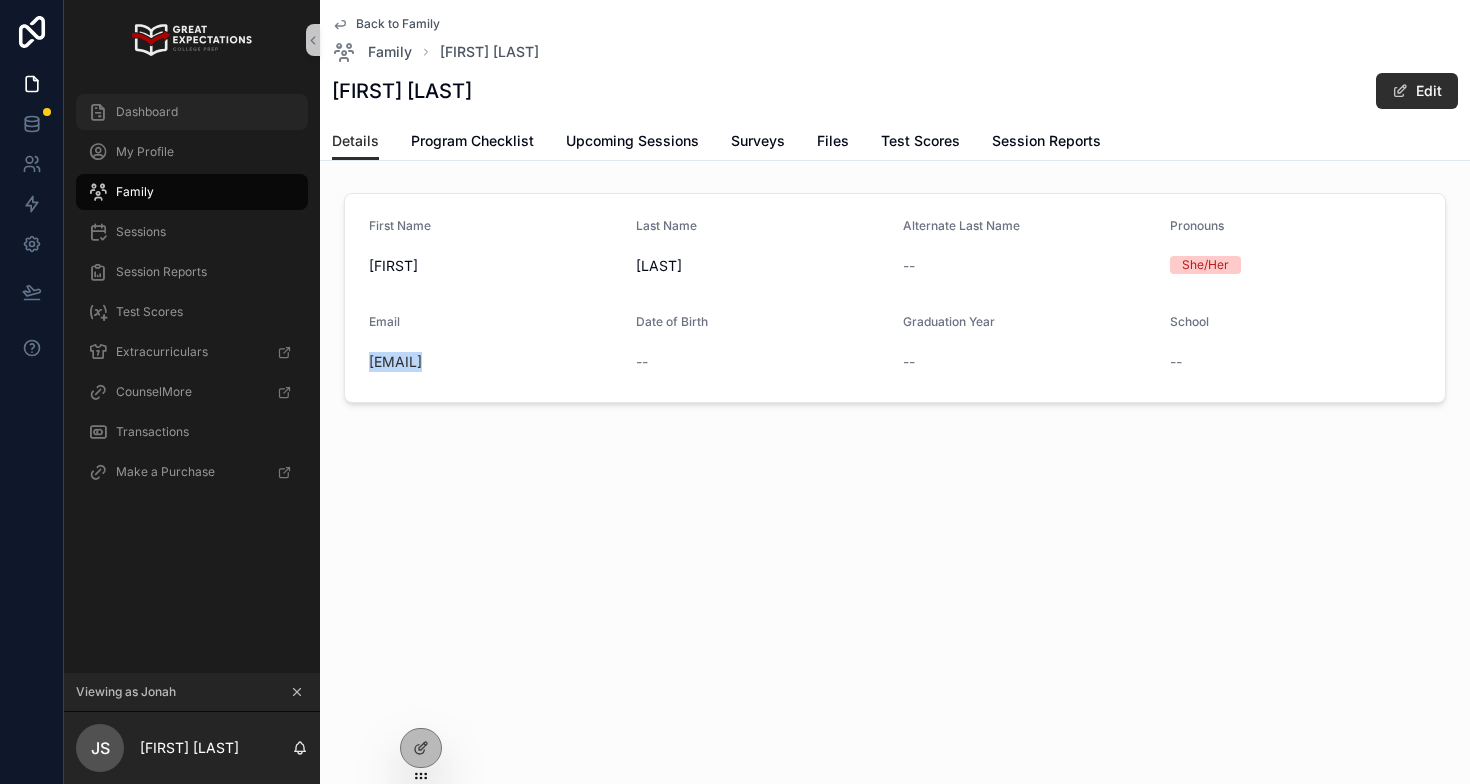 click on "Dashboard" at bounding box center [192, 112] 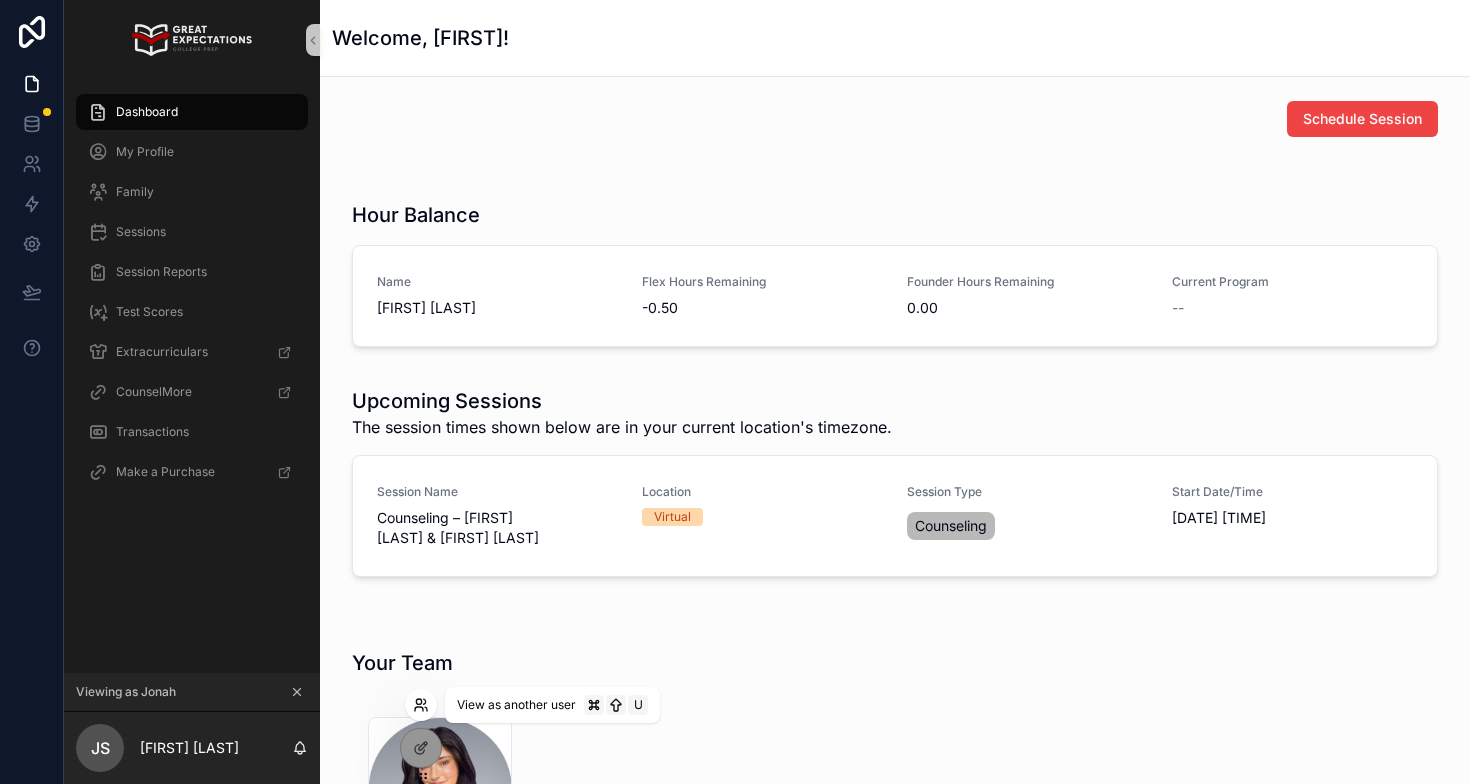 click 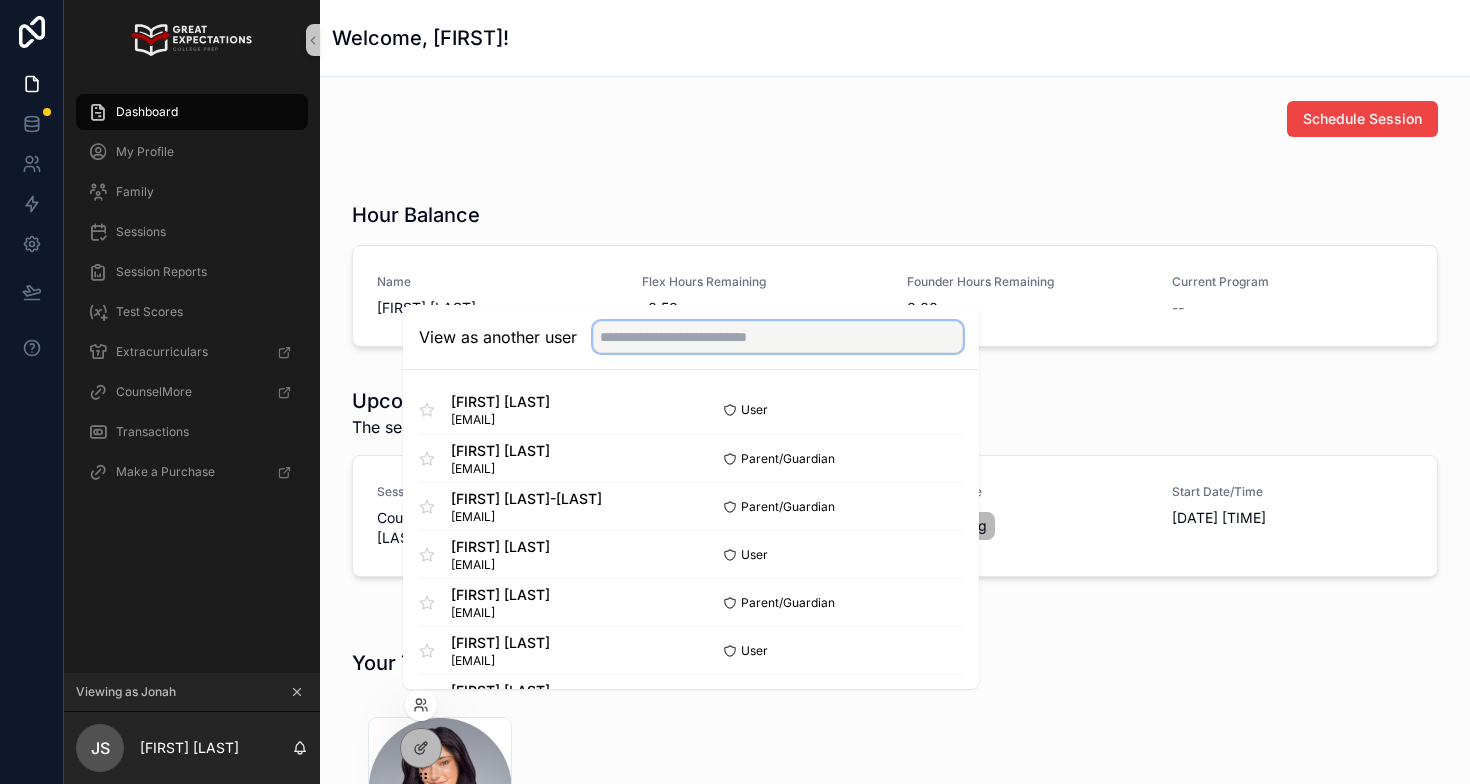click at bounding box center (778, 337) 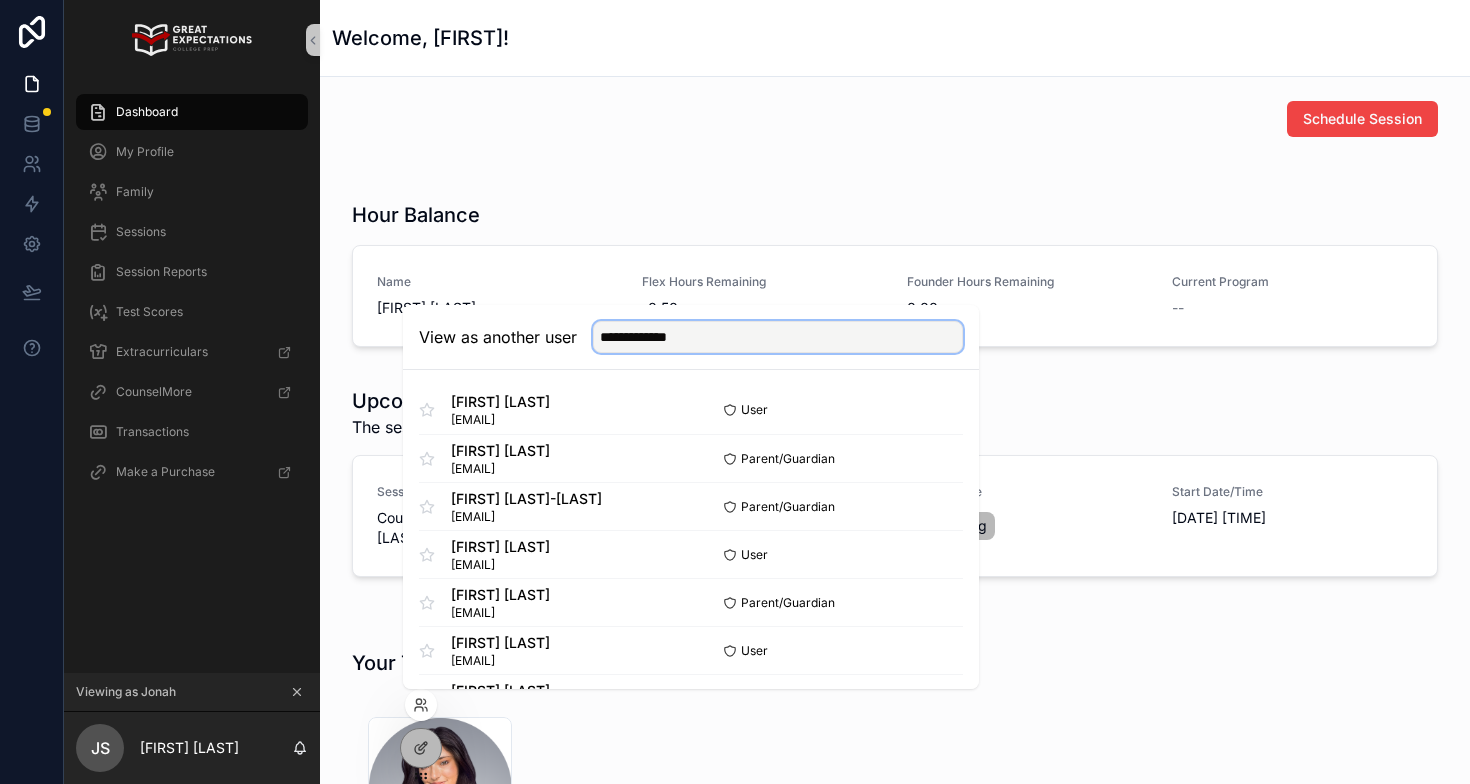 type on "**********" 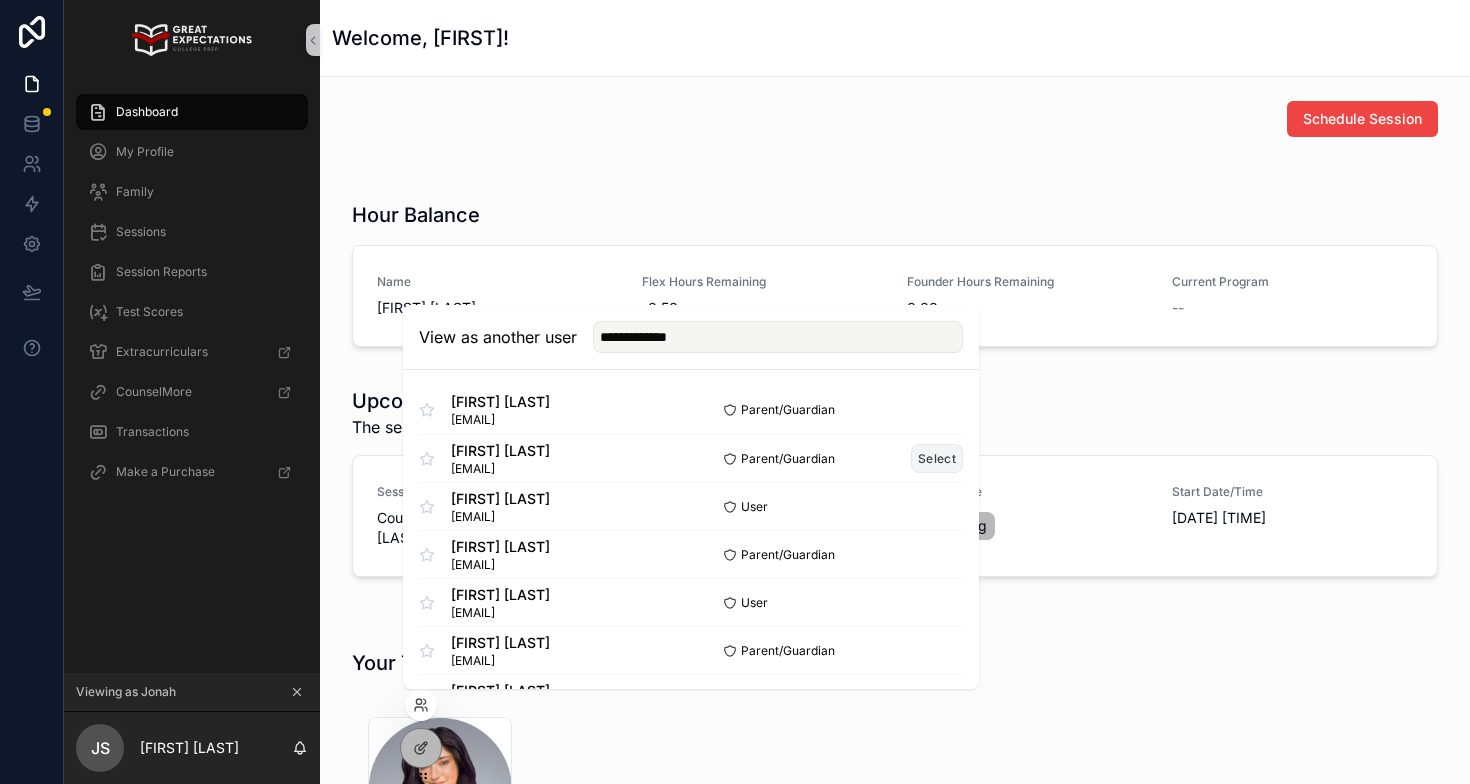 click on "Select" at bounding box center [937, 458] 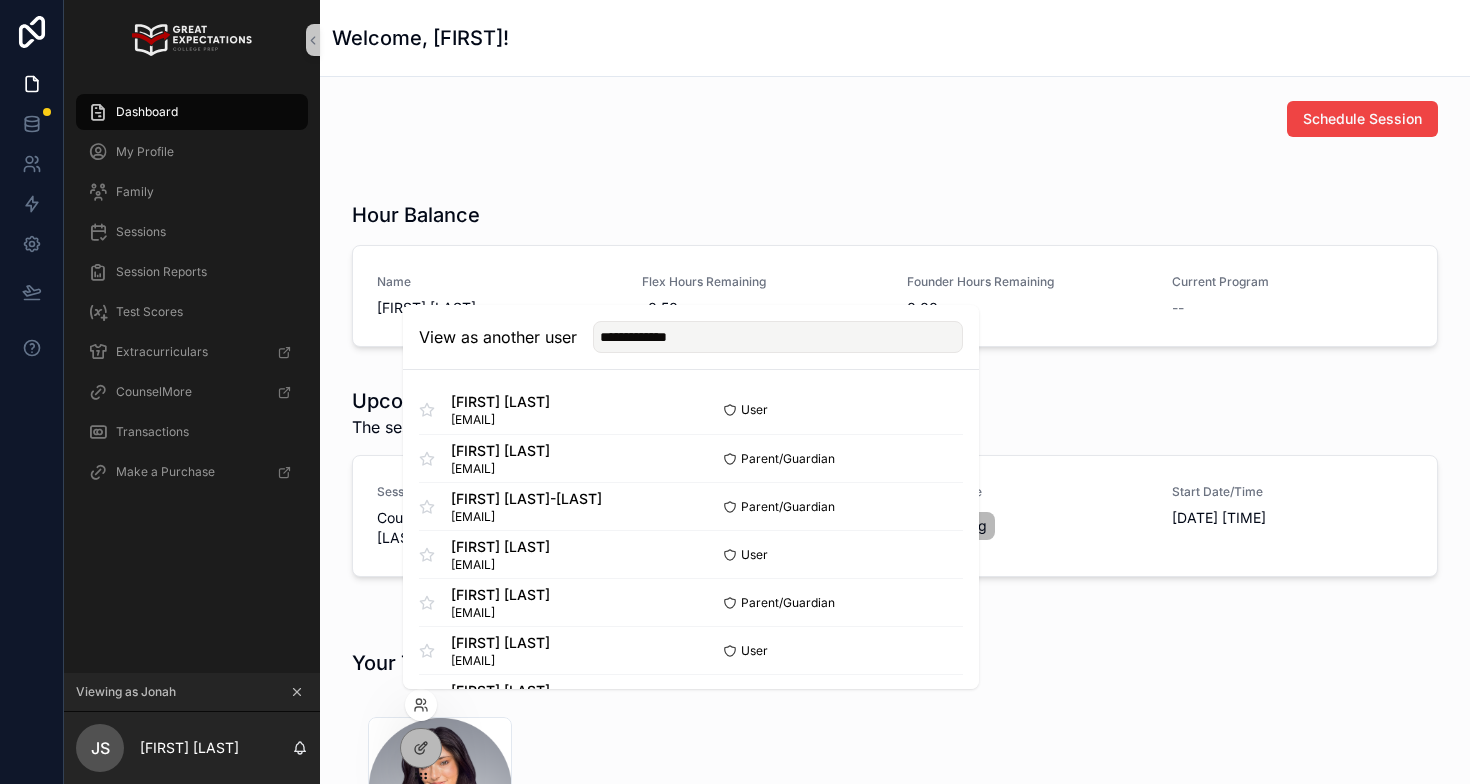type 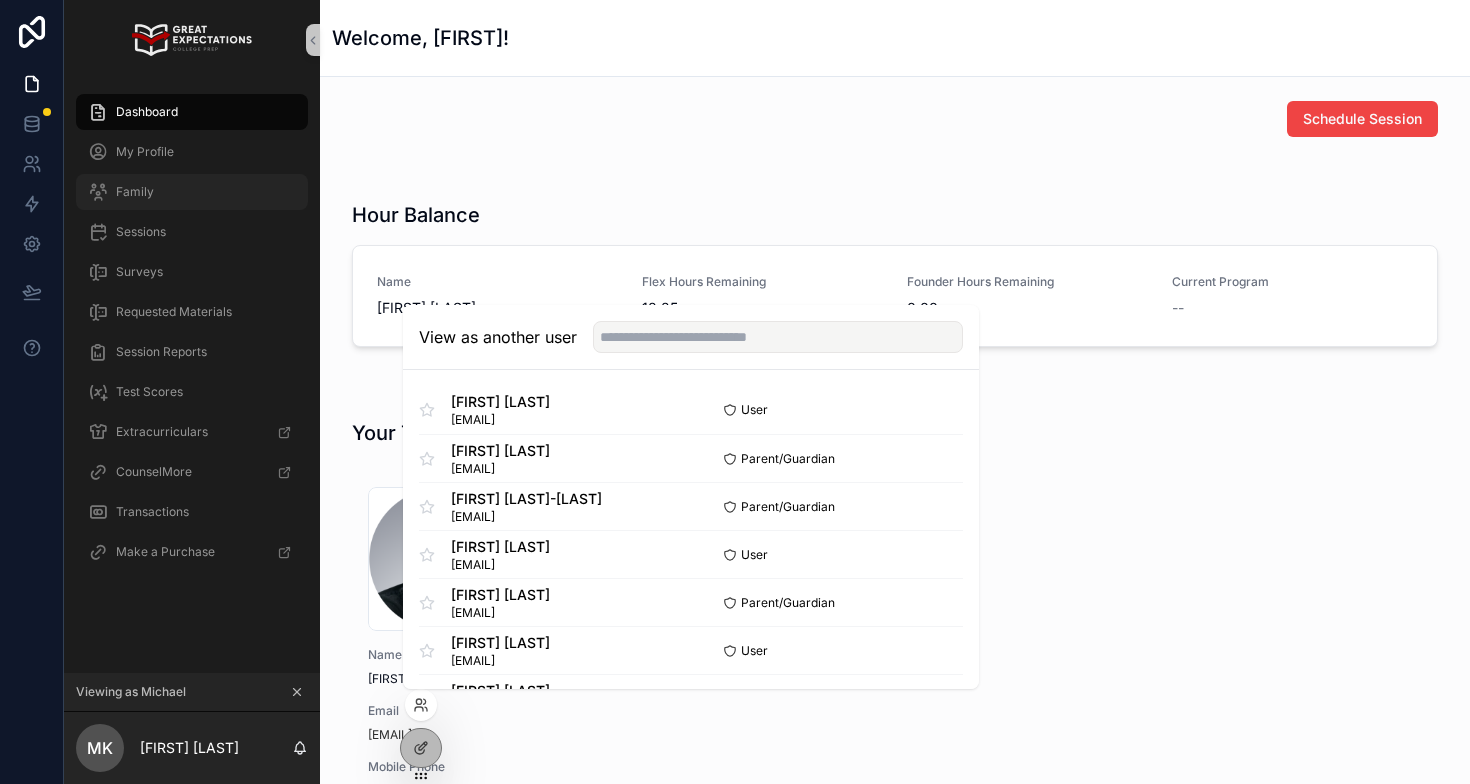 click on "Family" at bounding box center [192, 192] 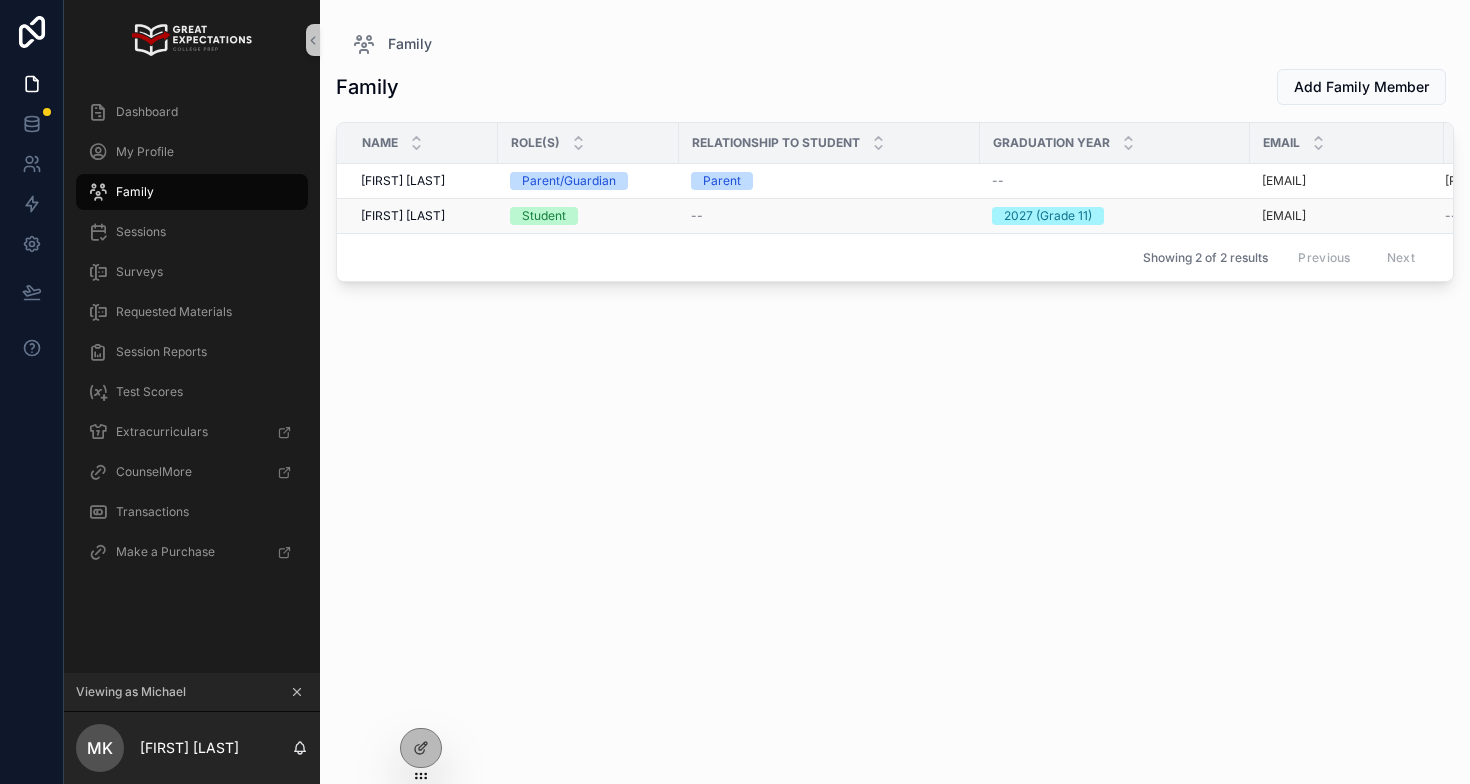 click on "[FIRST] [LAST]" at bounding box center [403, 216] 